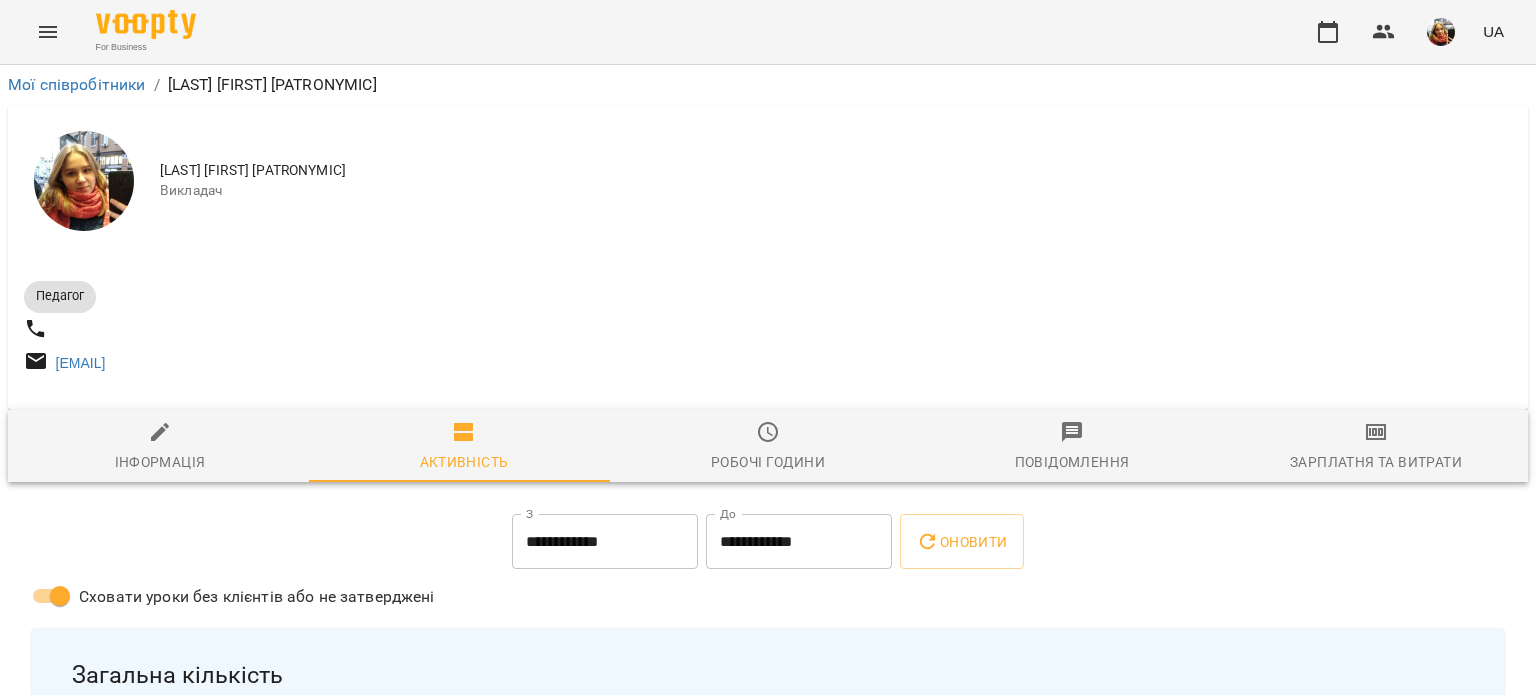 scroll, scrollTop: 0, scrollLeft: 0, axis: both 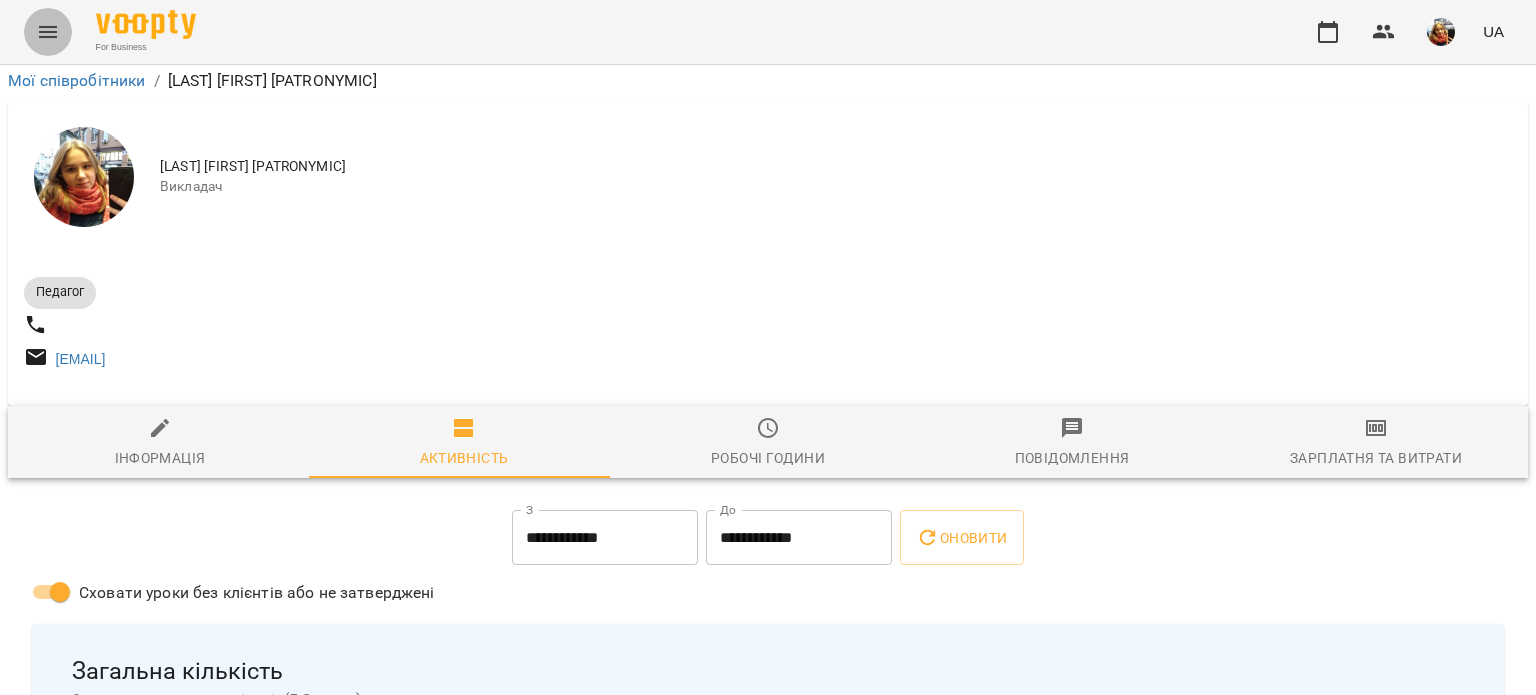 click 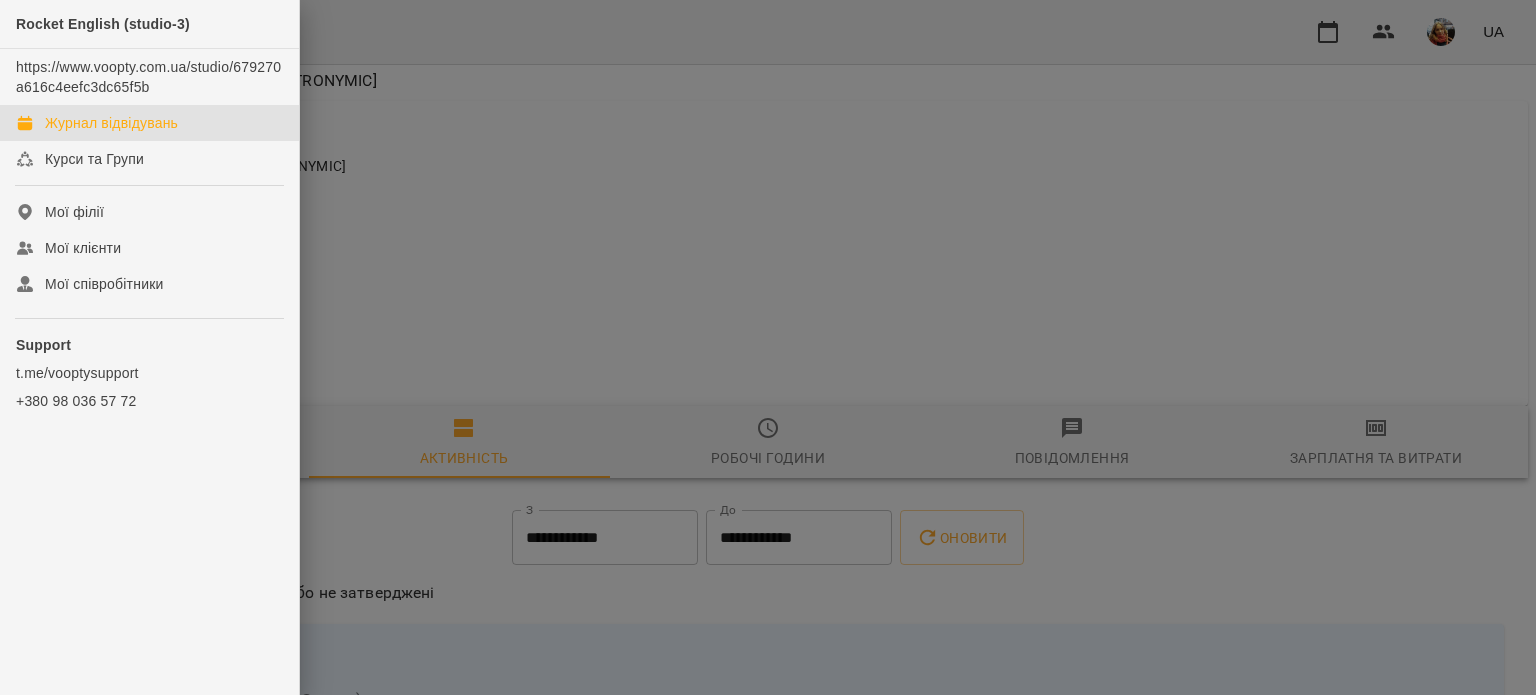 click on "Журнал відвідувань" at bounding box center (149, 123) 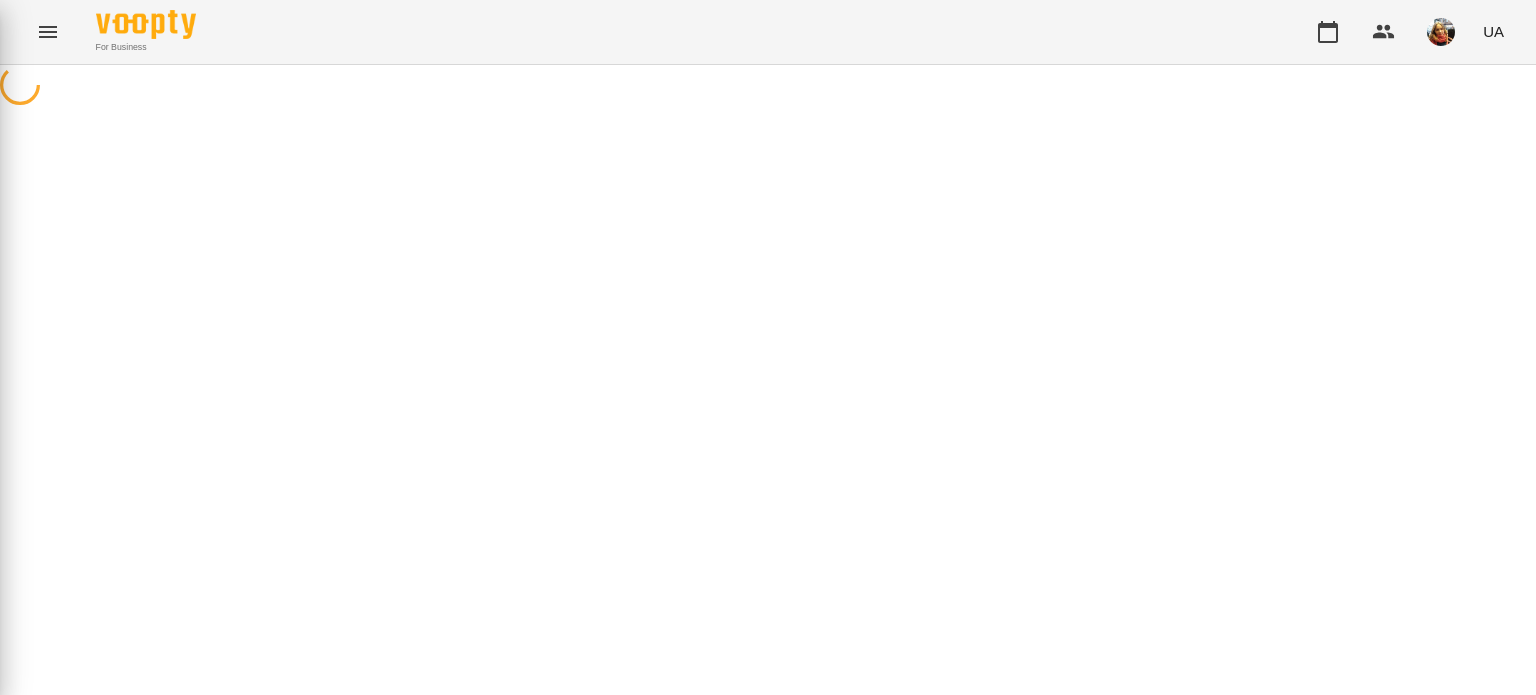 scroll, scrollTop: 0, scrollLeft: 0, axis: both 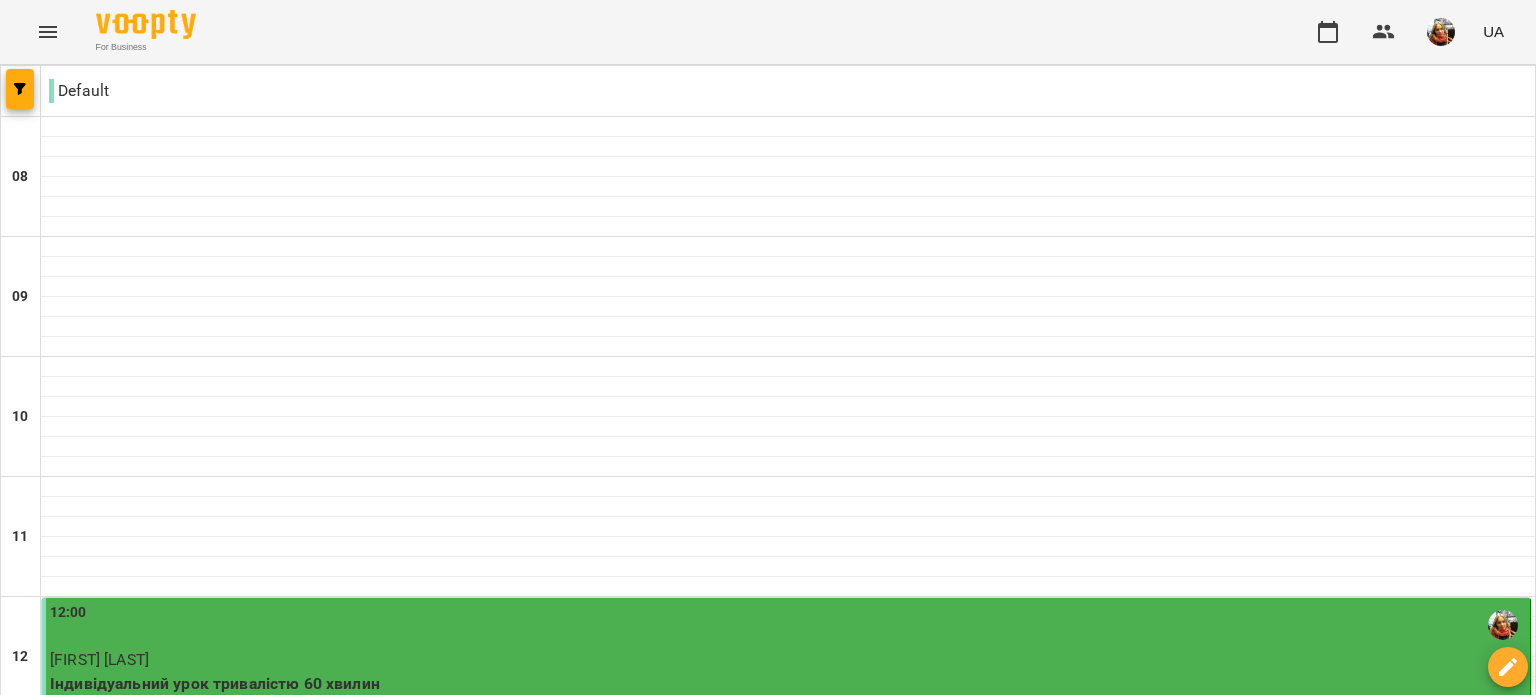 click at bounding box center (867, 2008) 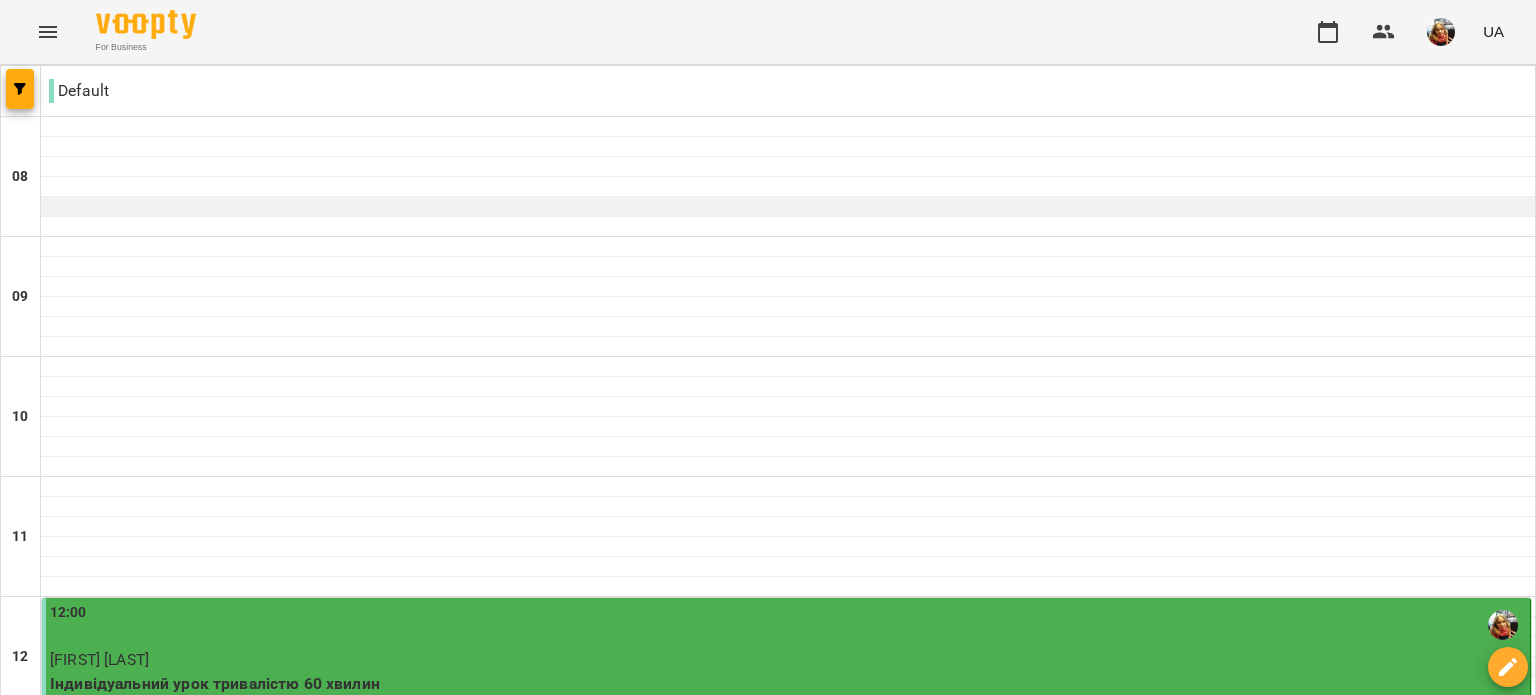 click at bounding box center [788, 207] 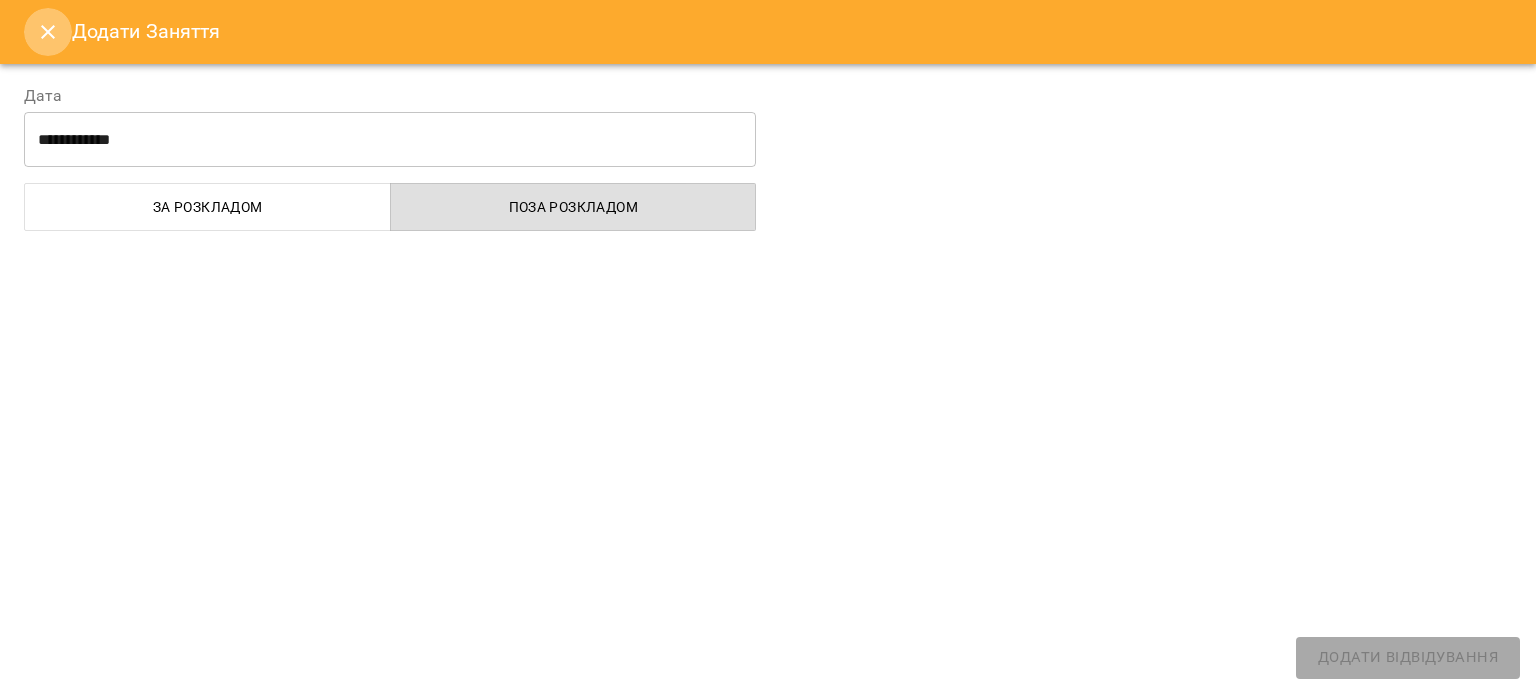 click 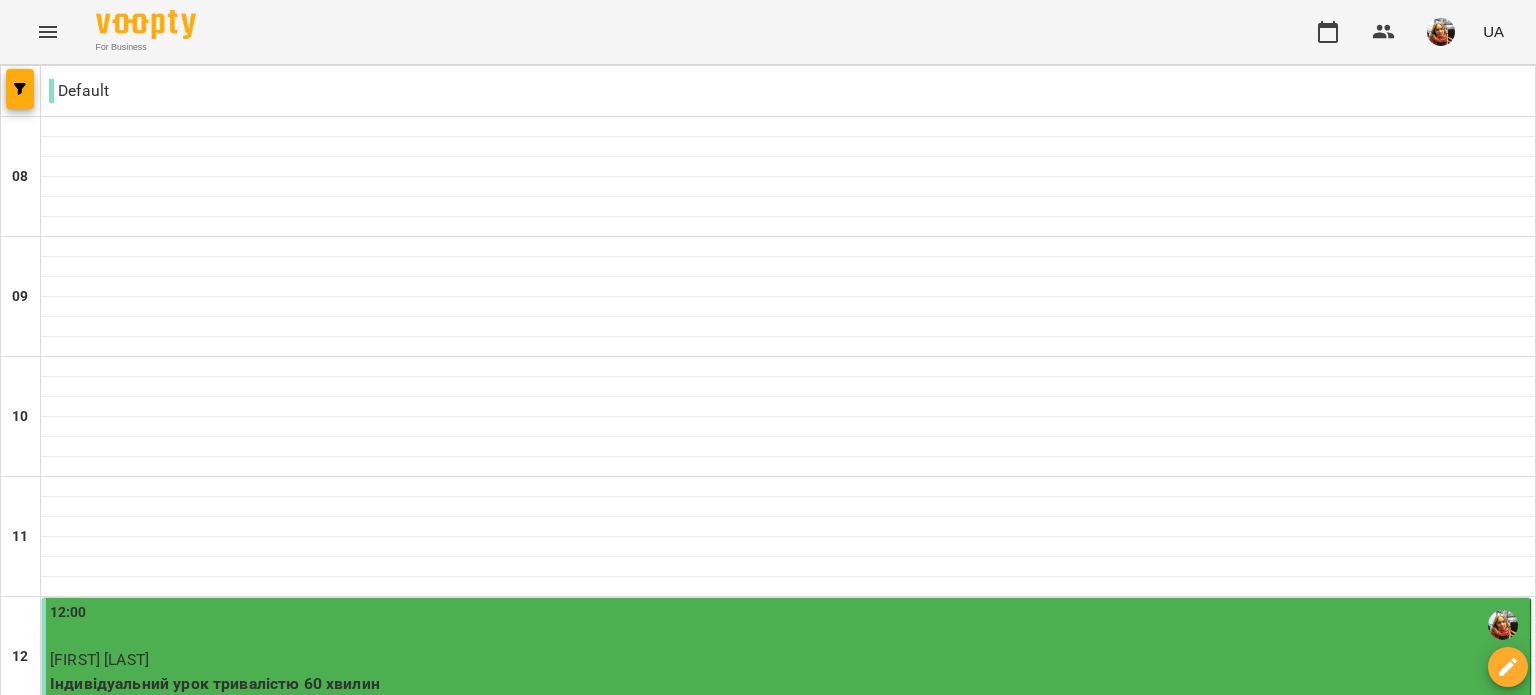 scroll, scrollTop: 466, scrollLeft: 0, axis: vertical 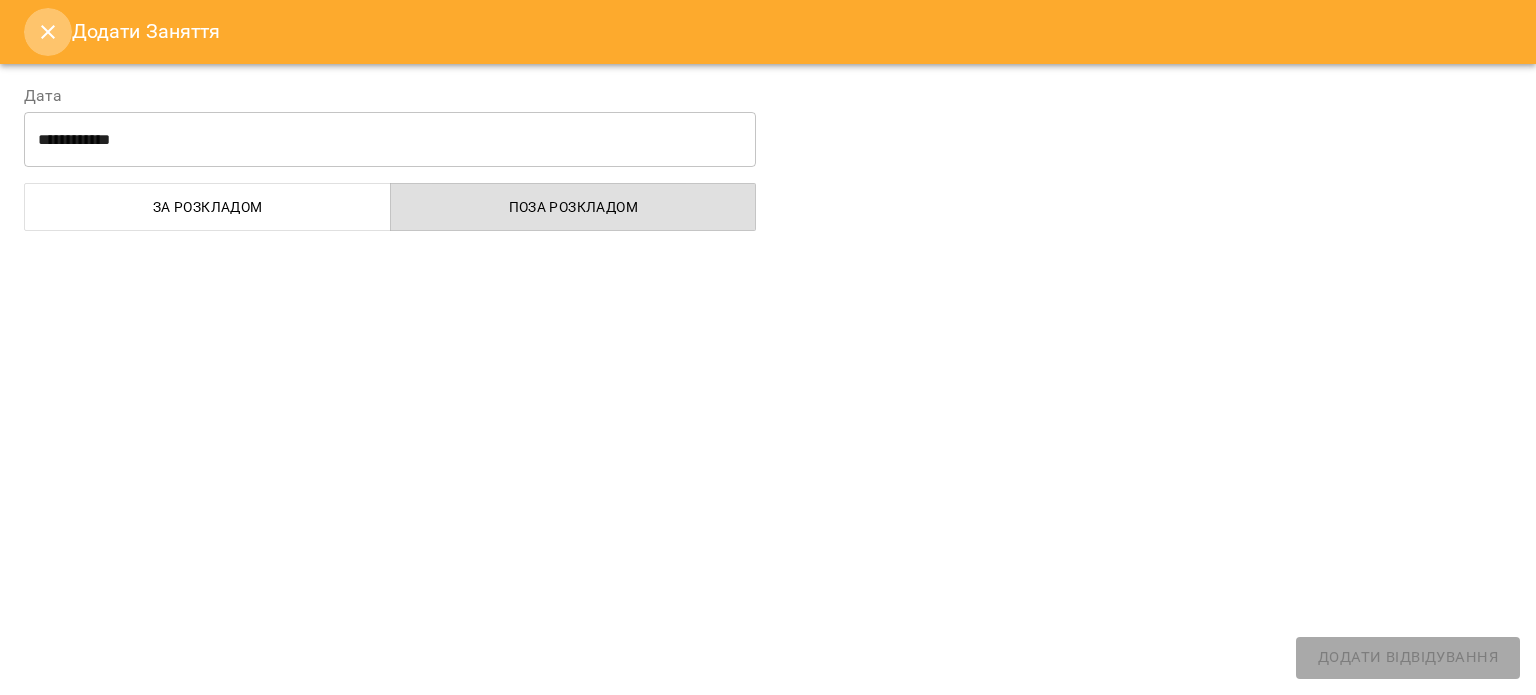 click 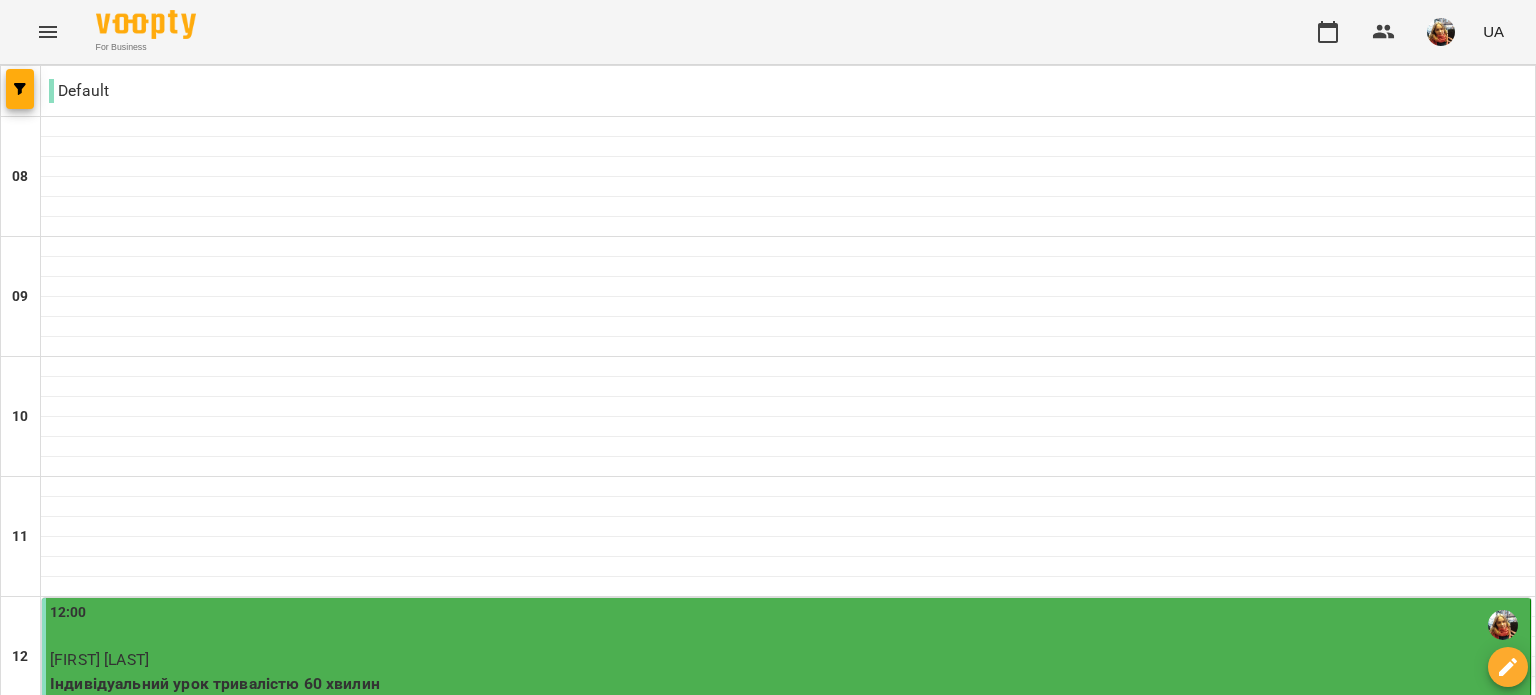 scroll, scrollTop: 209, scrollLeft: 0, axis: vertical 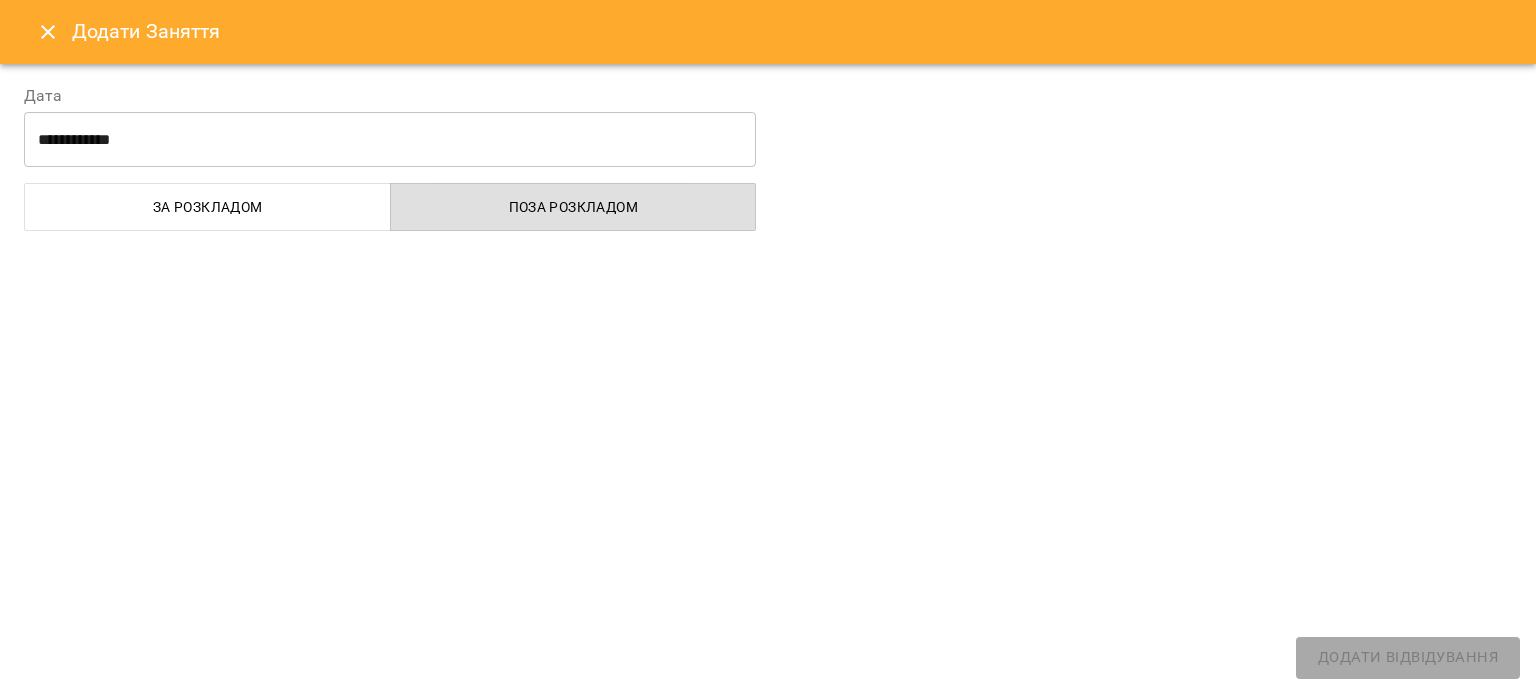 click on "**********" at bounding box center (768, 347) 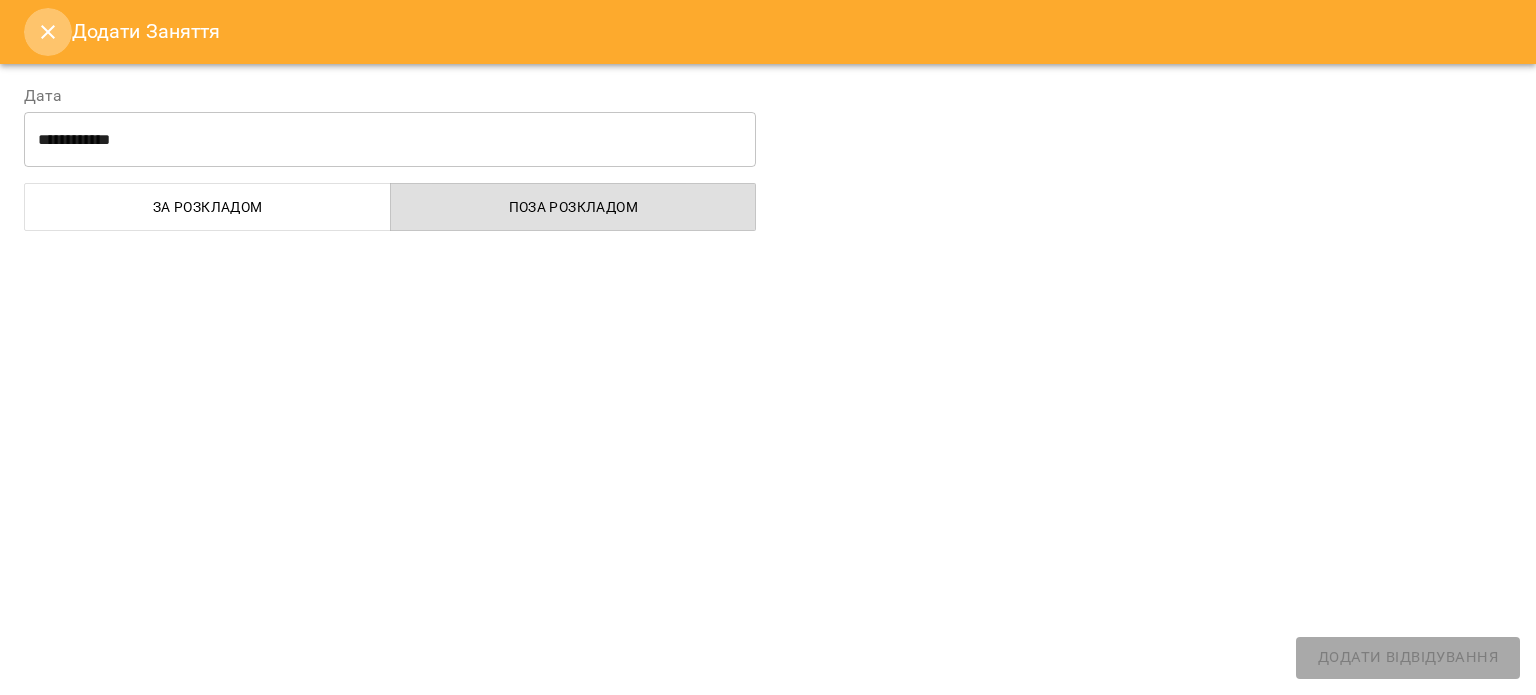 click at bounding box center (48, 32) 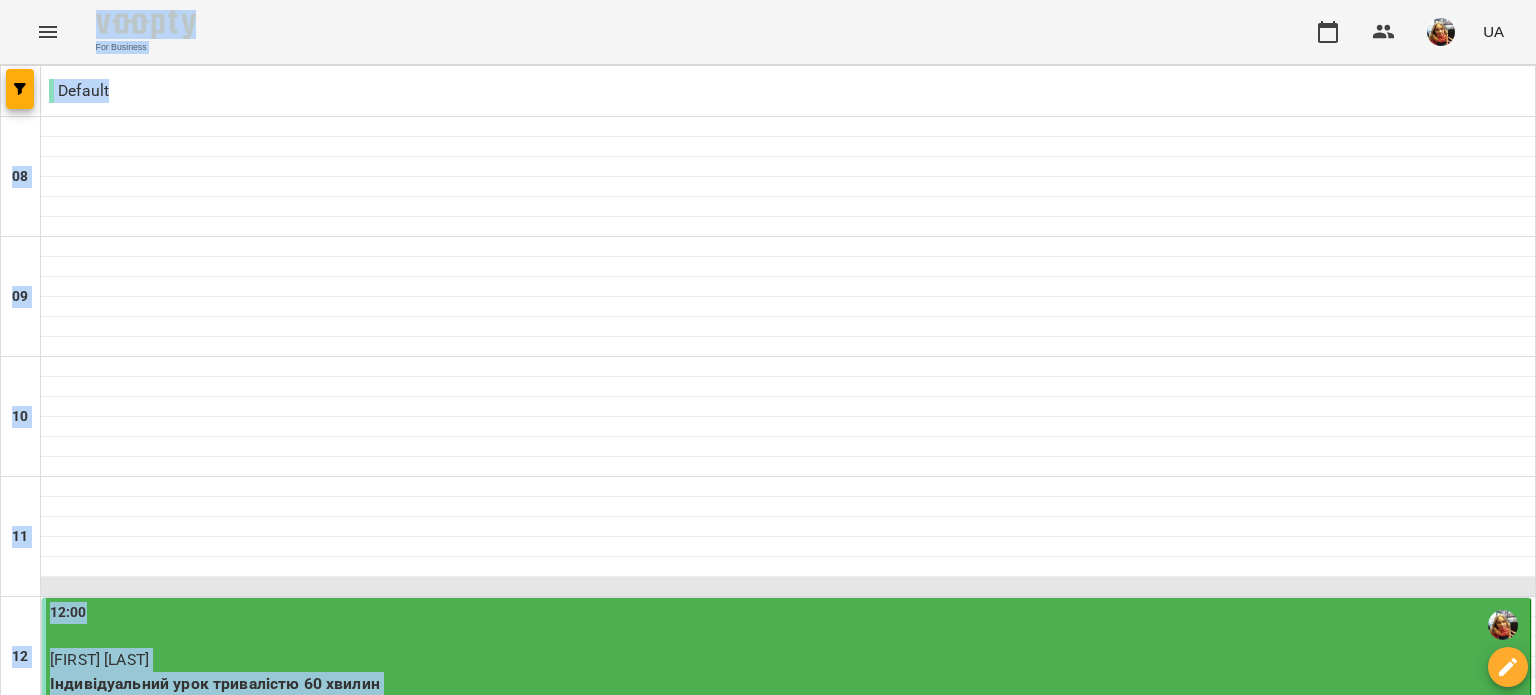 scroll, scrollTop: 0, scrollLeft: 0, axis: both 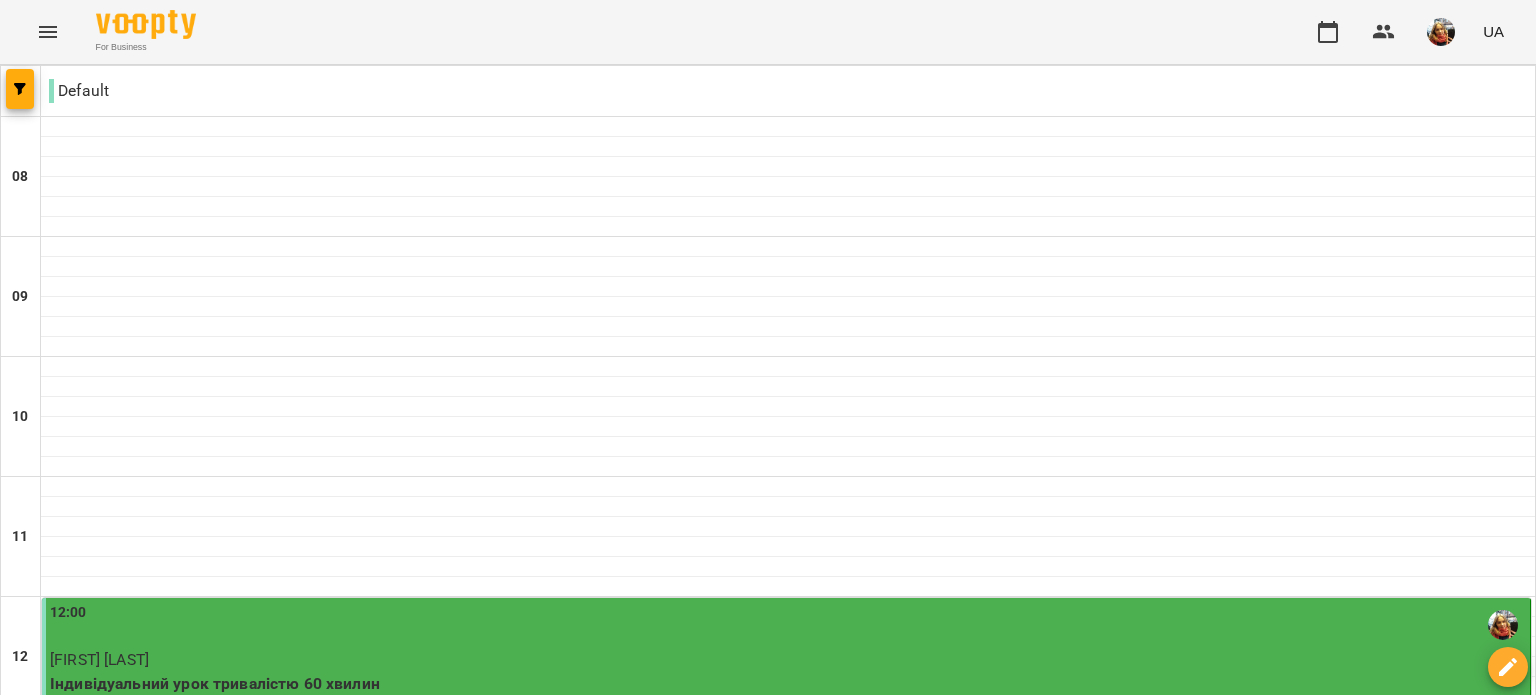 click at bounding box center [788, 1027] 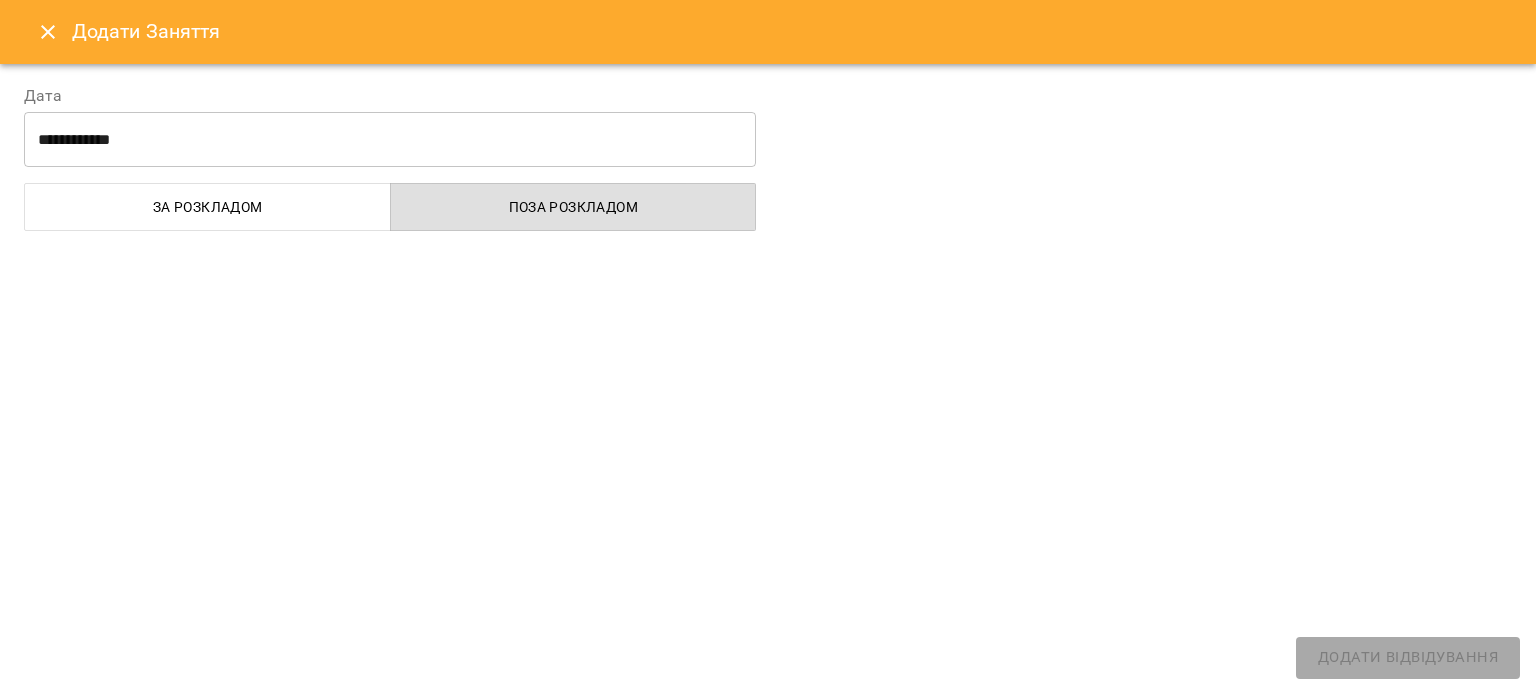 select on "**********" 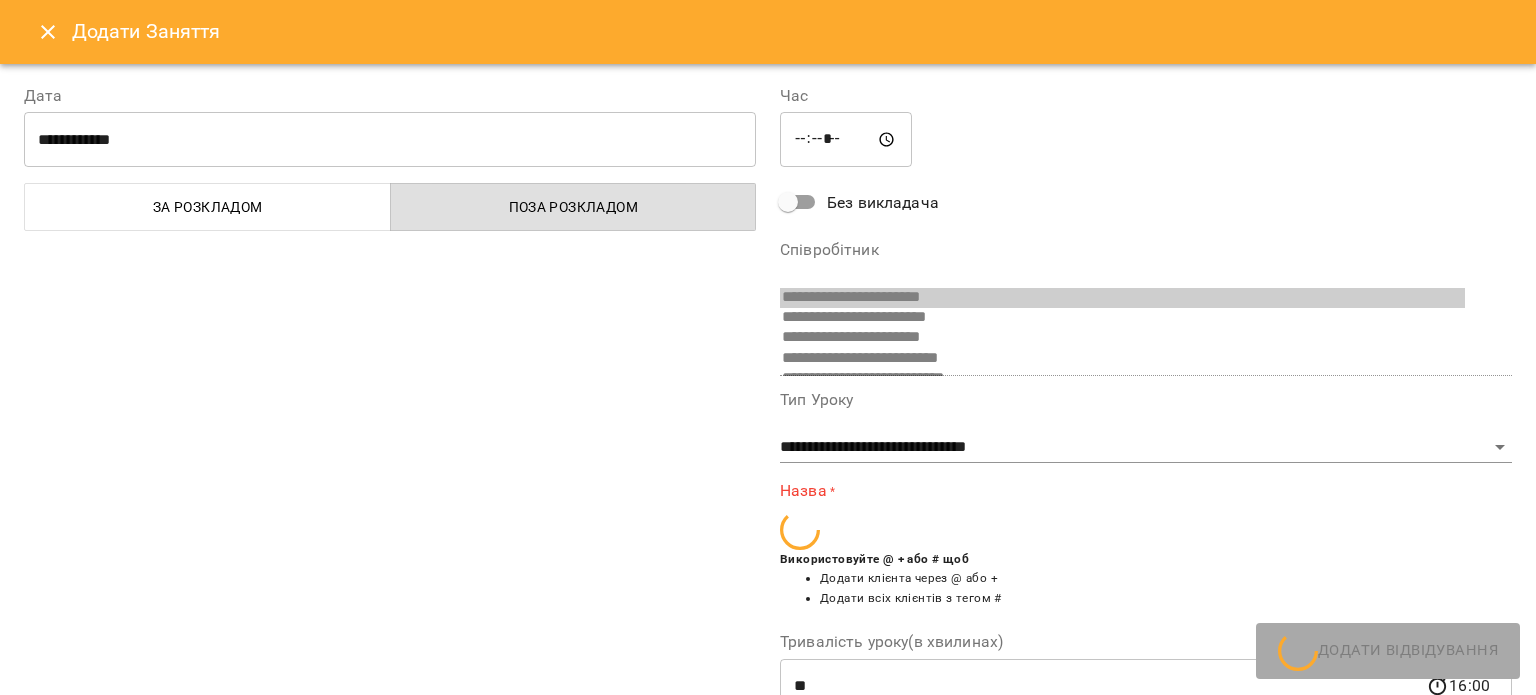 scroll, scrollTop: 53, scrollLeft: 0, axis: vertical 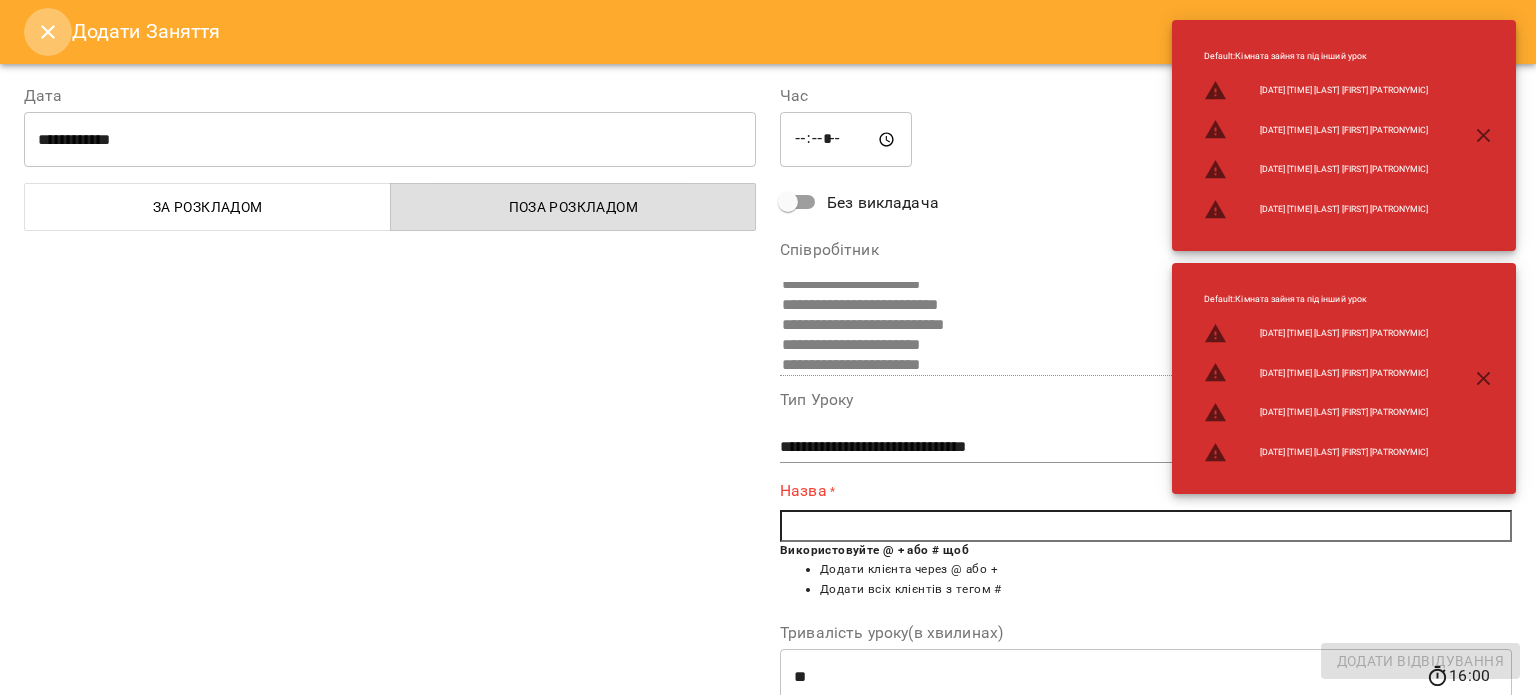 click at bounding box center (48, 32) 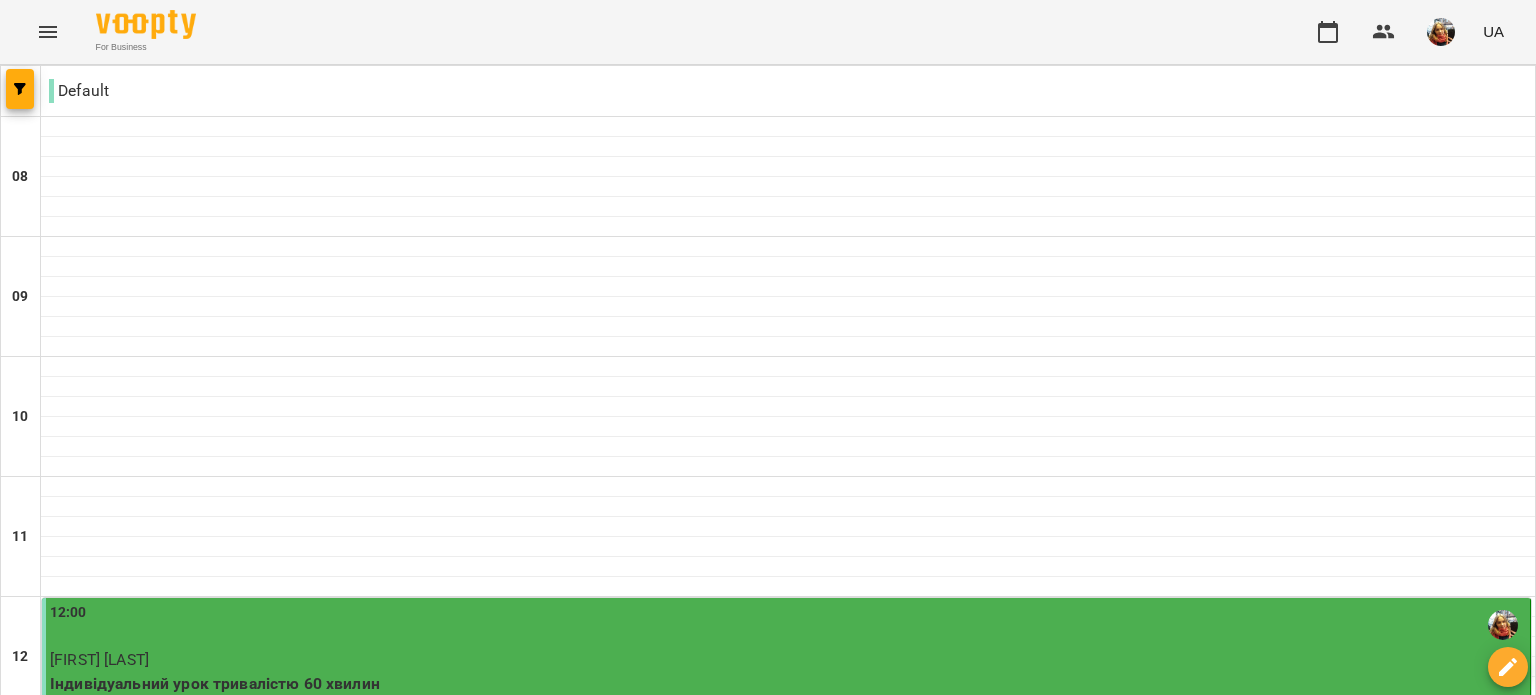 scroll, scrollTop: 258, scrollLeft: 0, axis: vertical 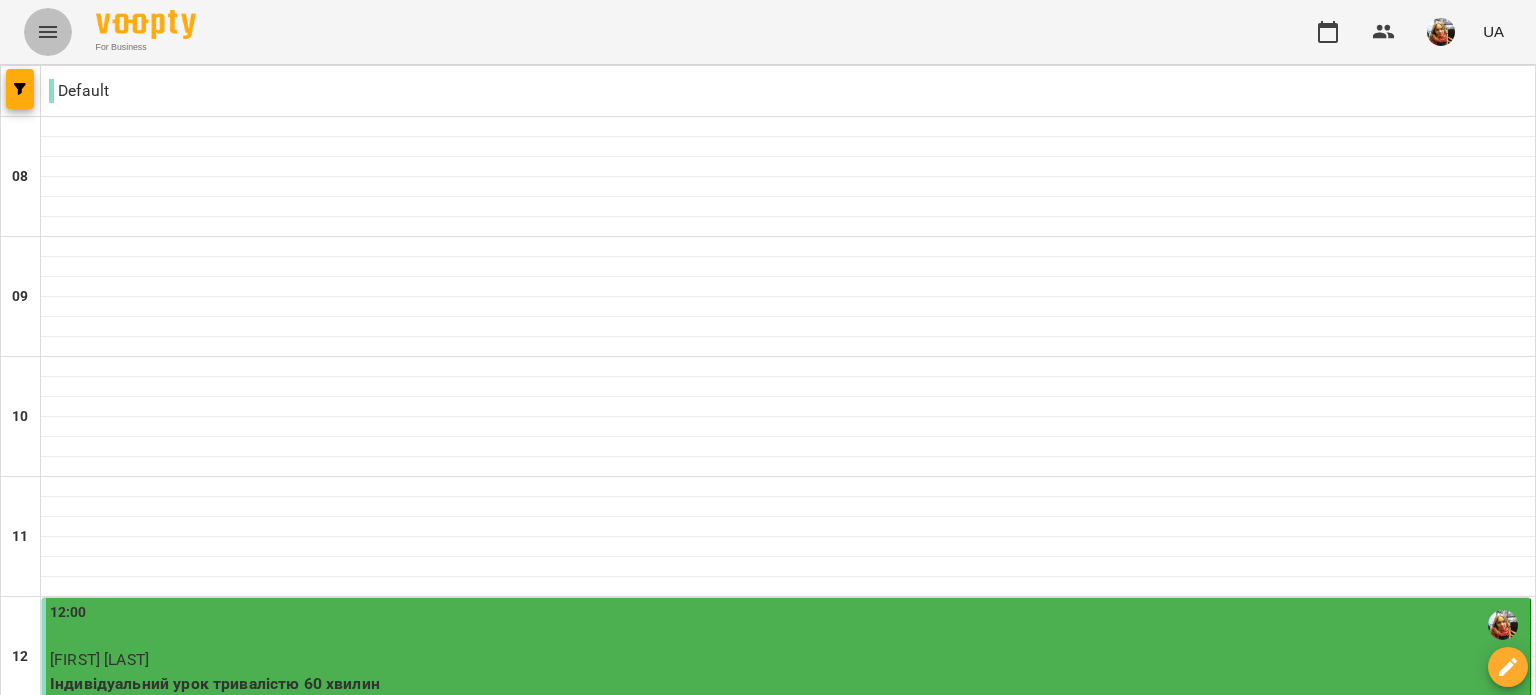 click at bounding box center [48, 32] 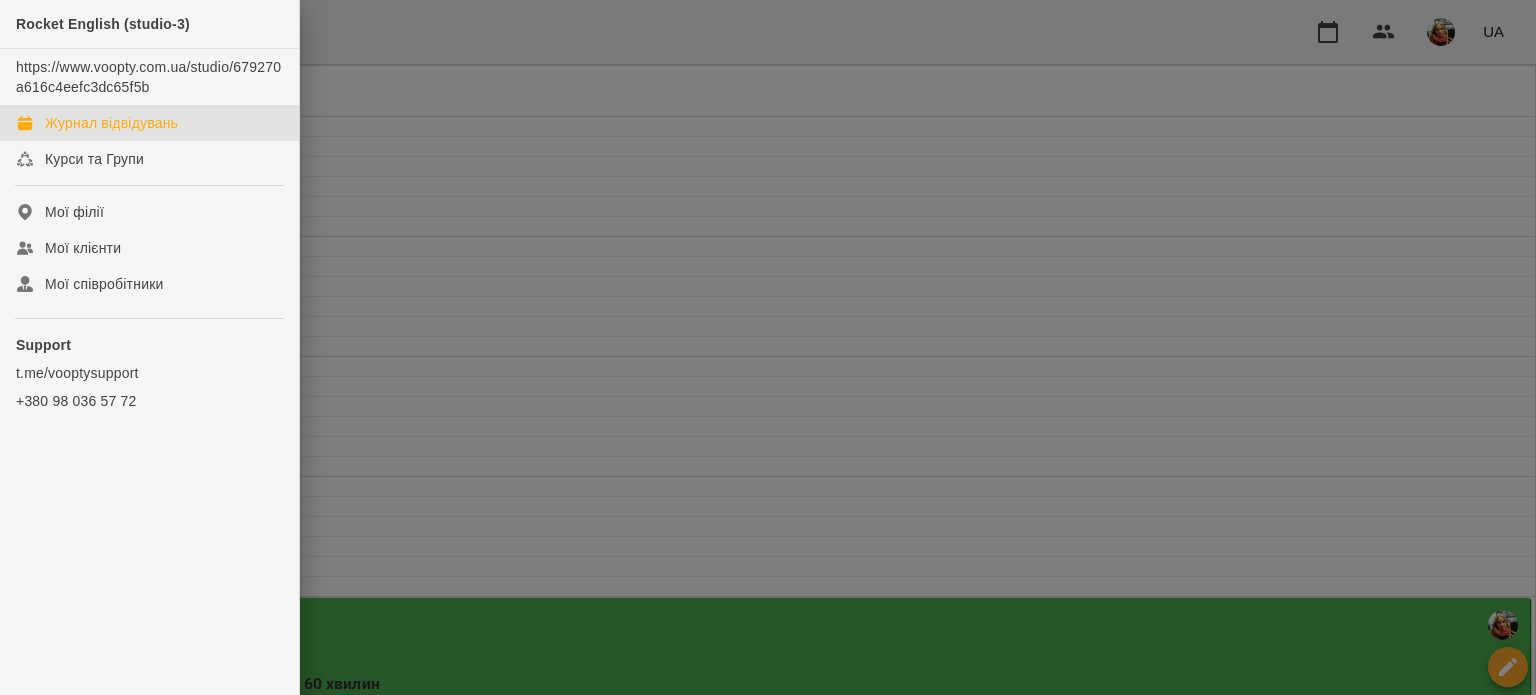 click at bounding box center [768, 347] 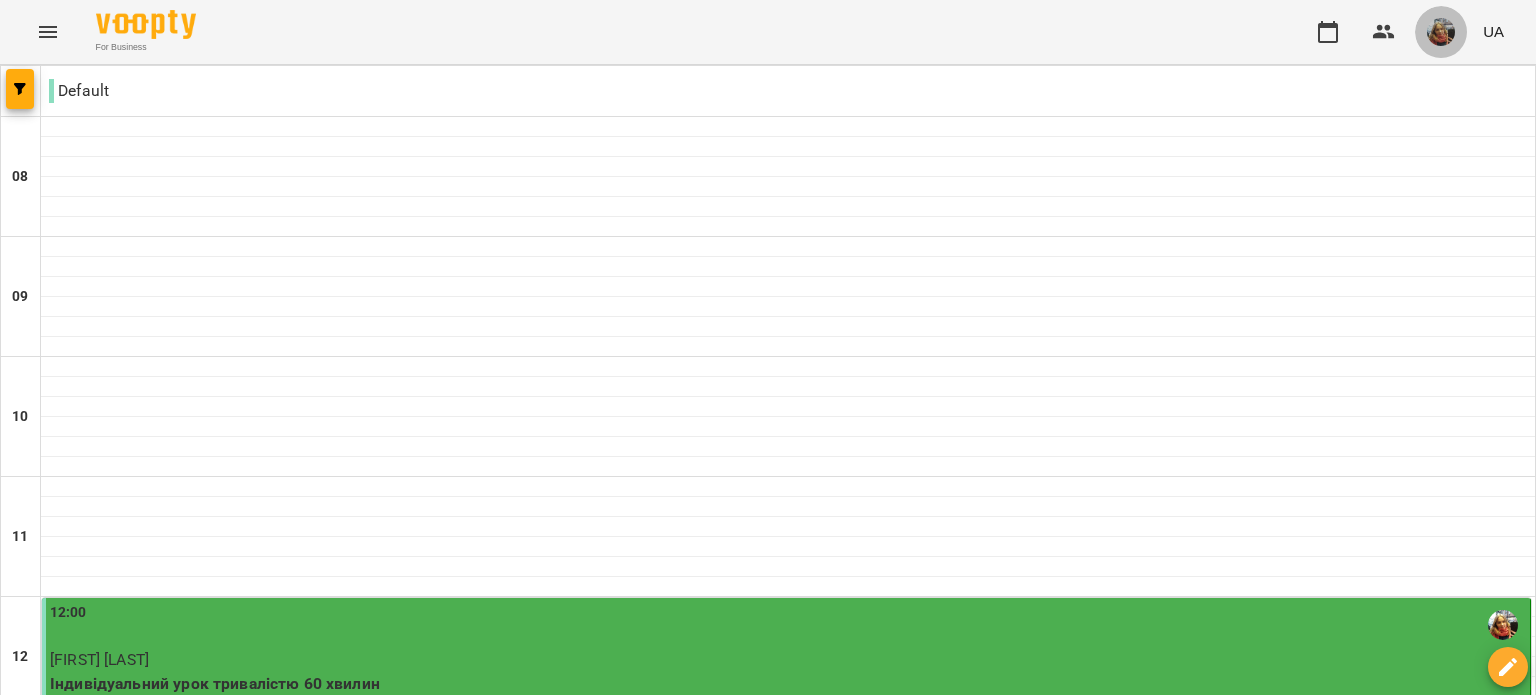 click at bounding box center (1441, 32) 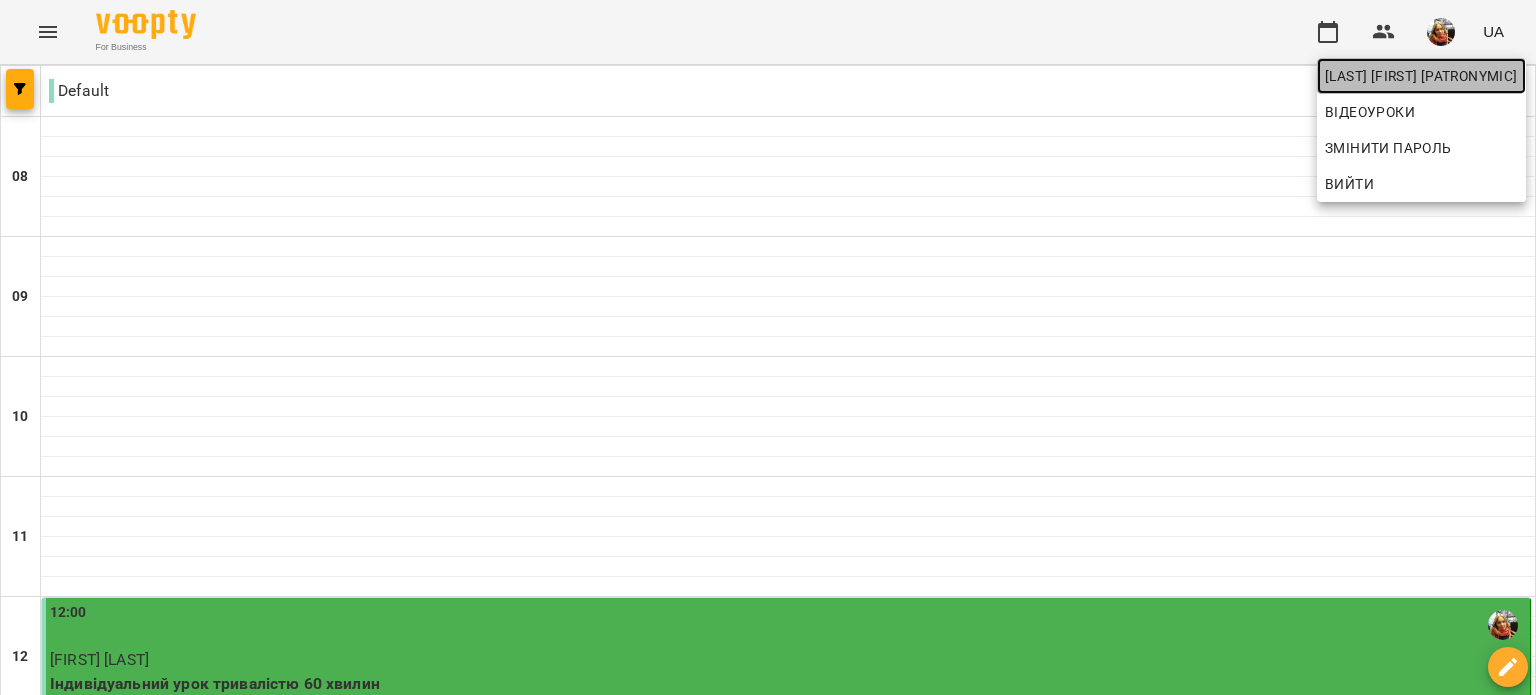 click on "[LAST] [FIRST] [PATRONYMIC]" at bounding box center (1421, 76) 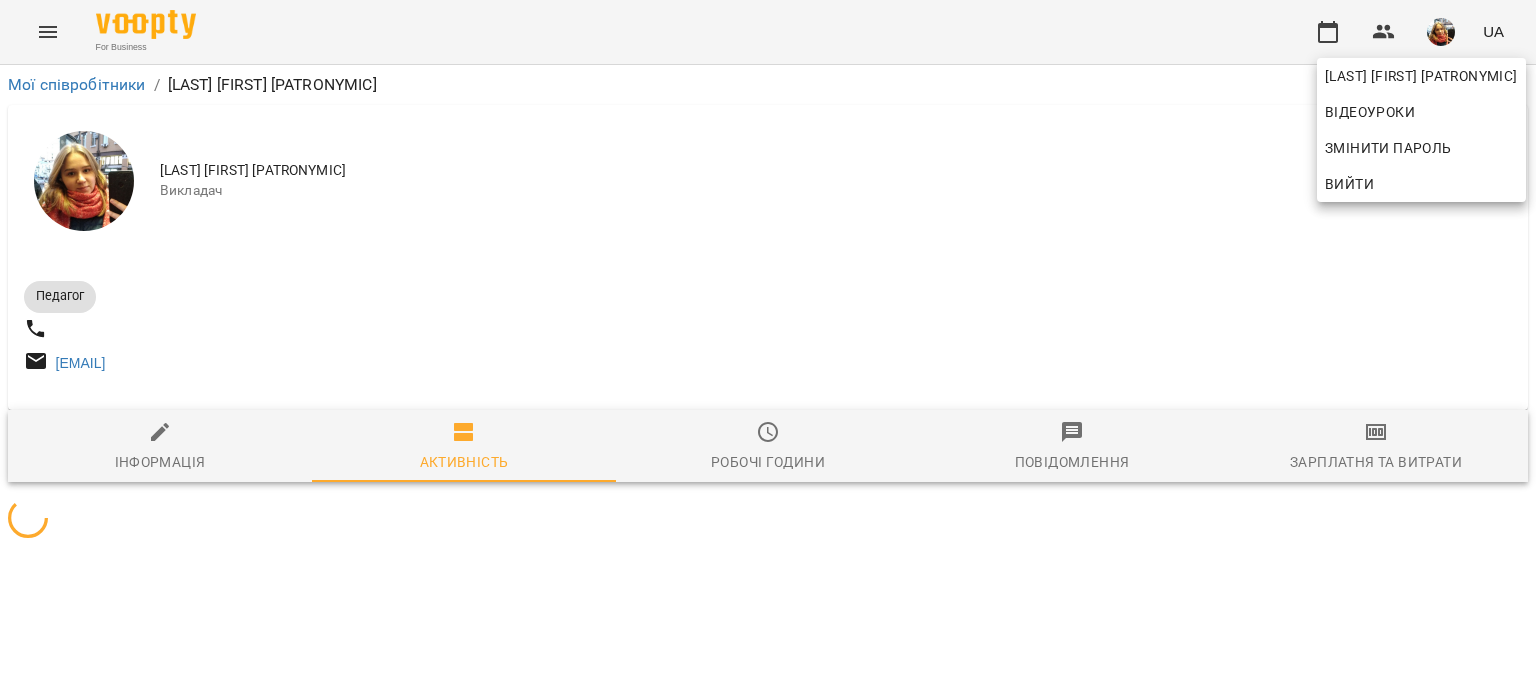 click at bounding box center (768, 347) 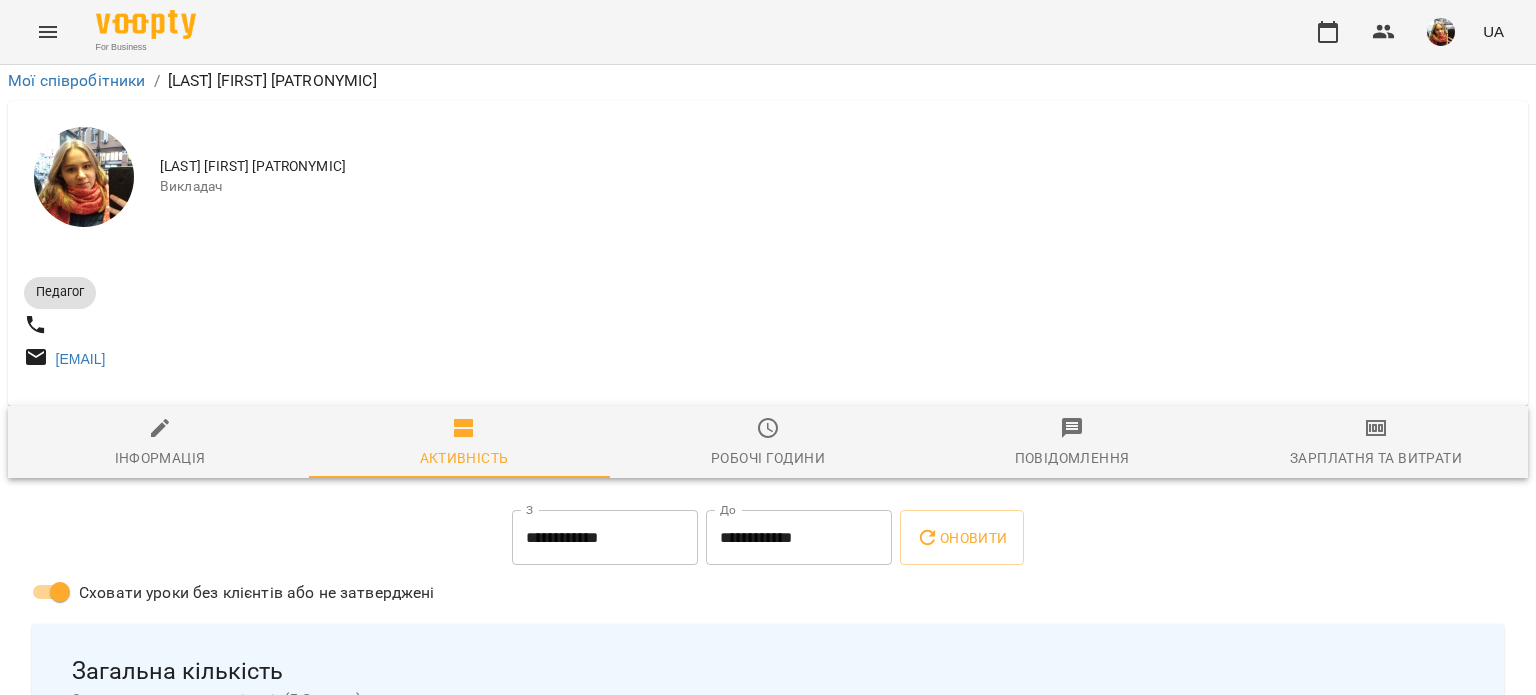 scroll, scrollTop: 1502, scrollLeft: 0, axis: vertical 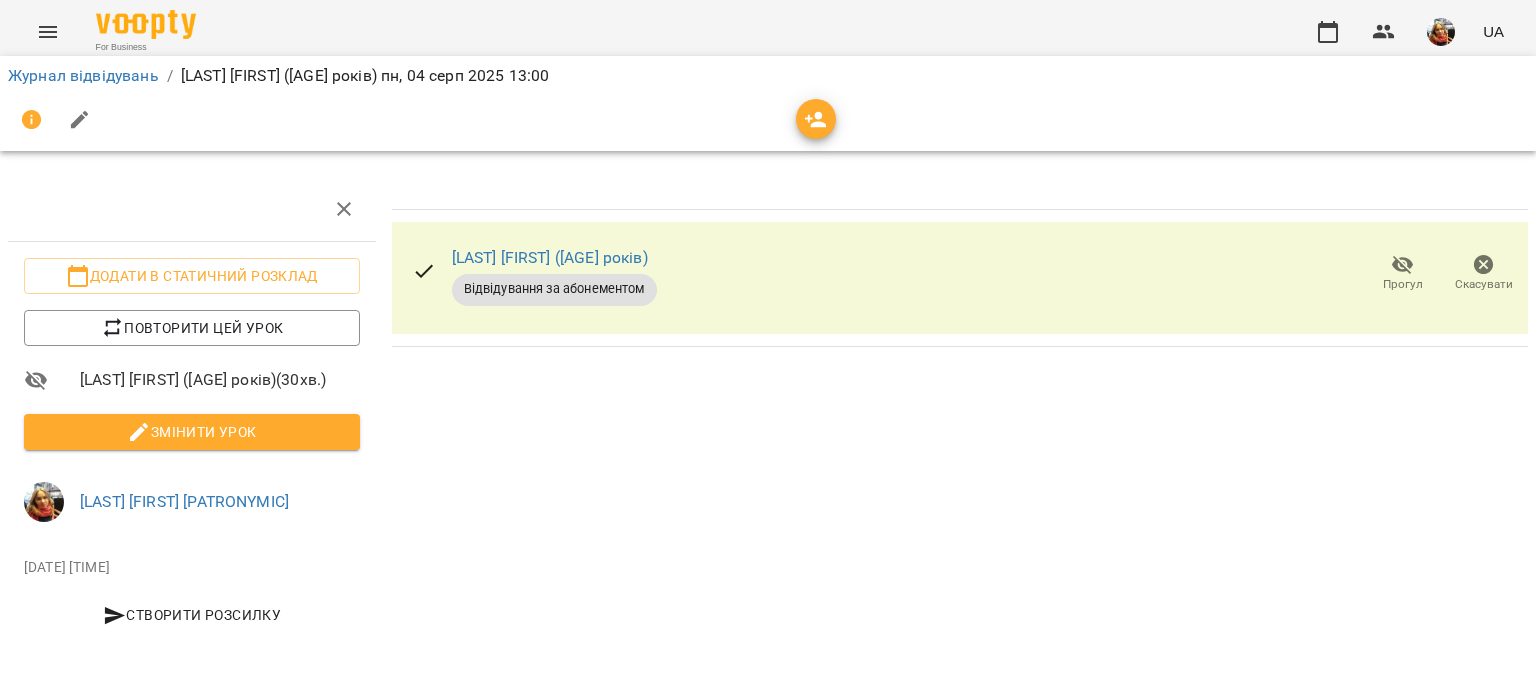 drag, startPoint x: 40, startPoint y: 566, endPoint x: 183, endPoint y: 547, distance: 144.25671 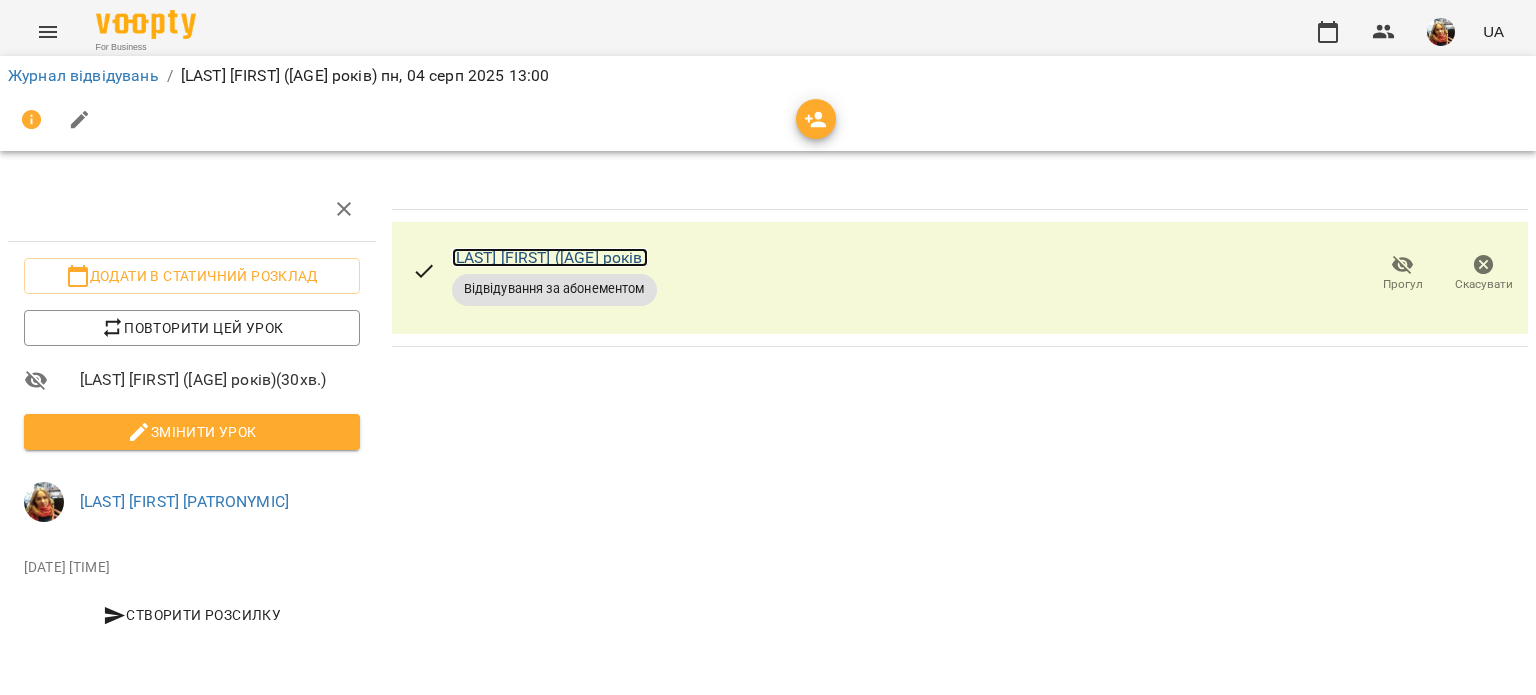 click on "Побережна Вікторія (7 років)" at bounding box center (550, 257) 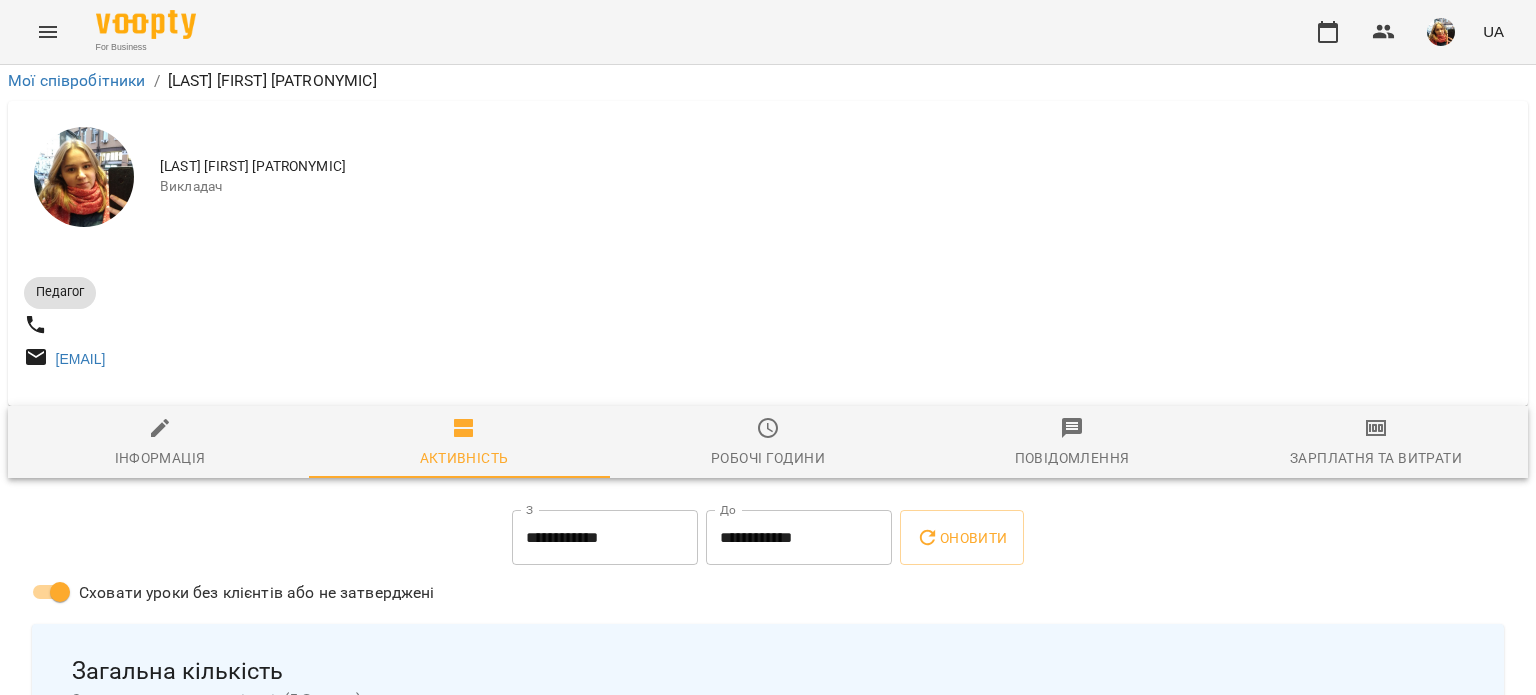 scroll, scrollTop: 1502, scrollLeft: 0, axis: vertical 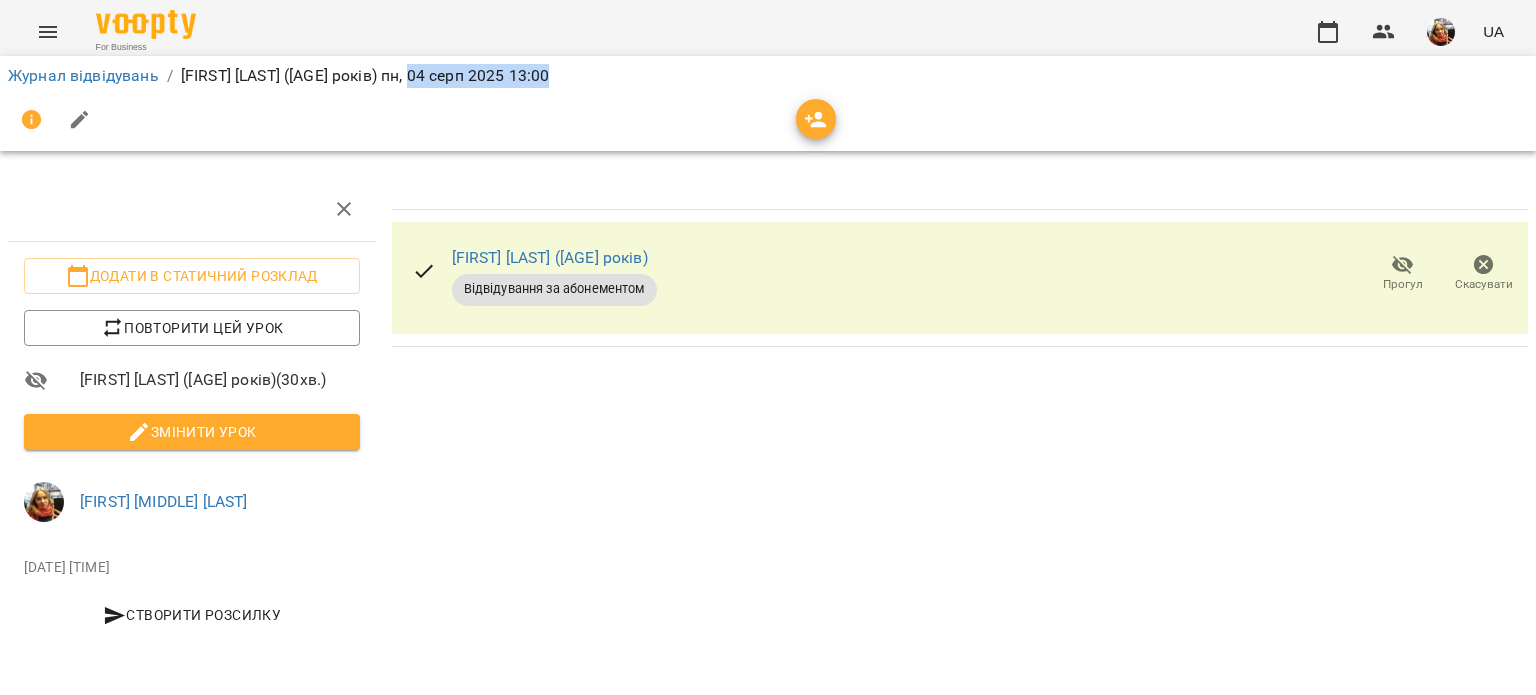 drag, startPoint x: 592, startPoint y: 77, endPoint x: 436, endPoint y: 87, distance: 156.32019 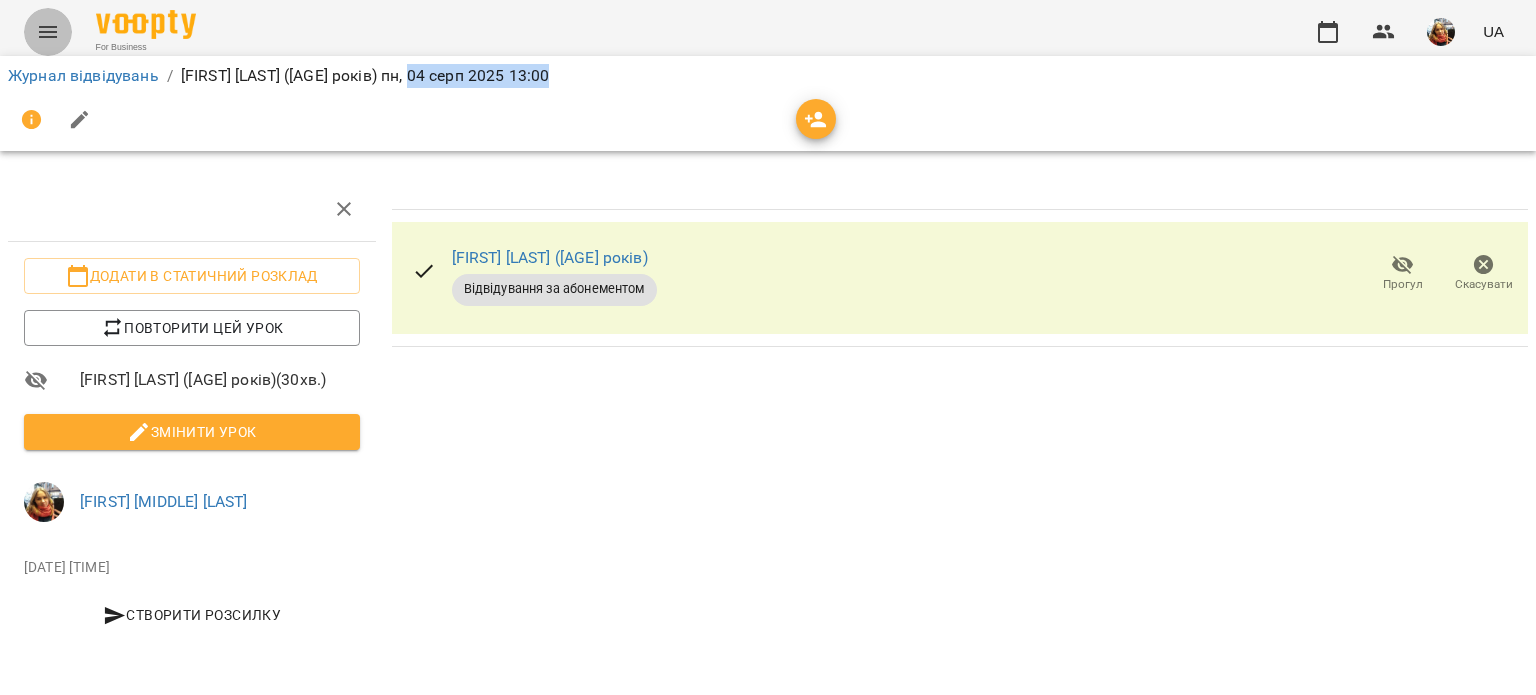 click 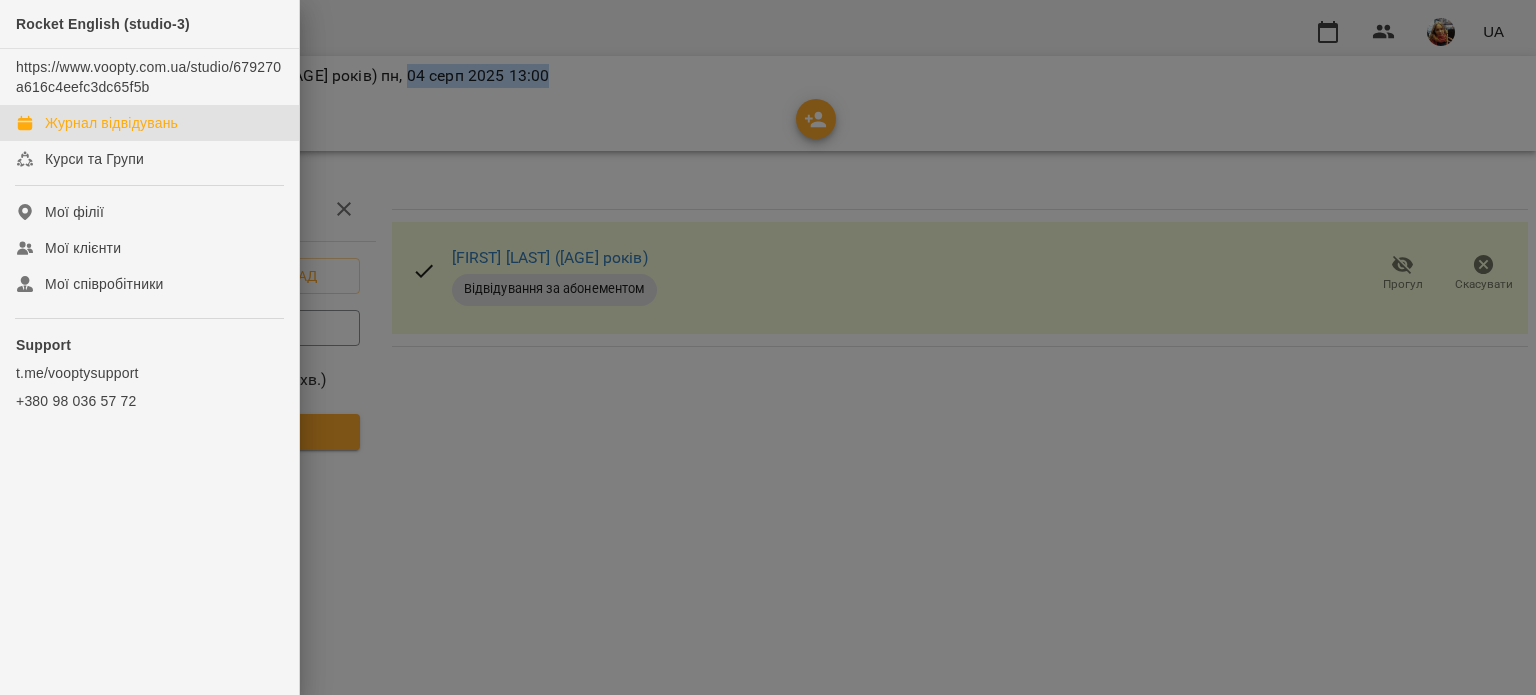 click on "Журнал відвідувань" at bounding box center [111, 123] 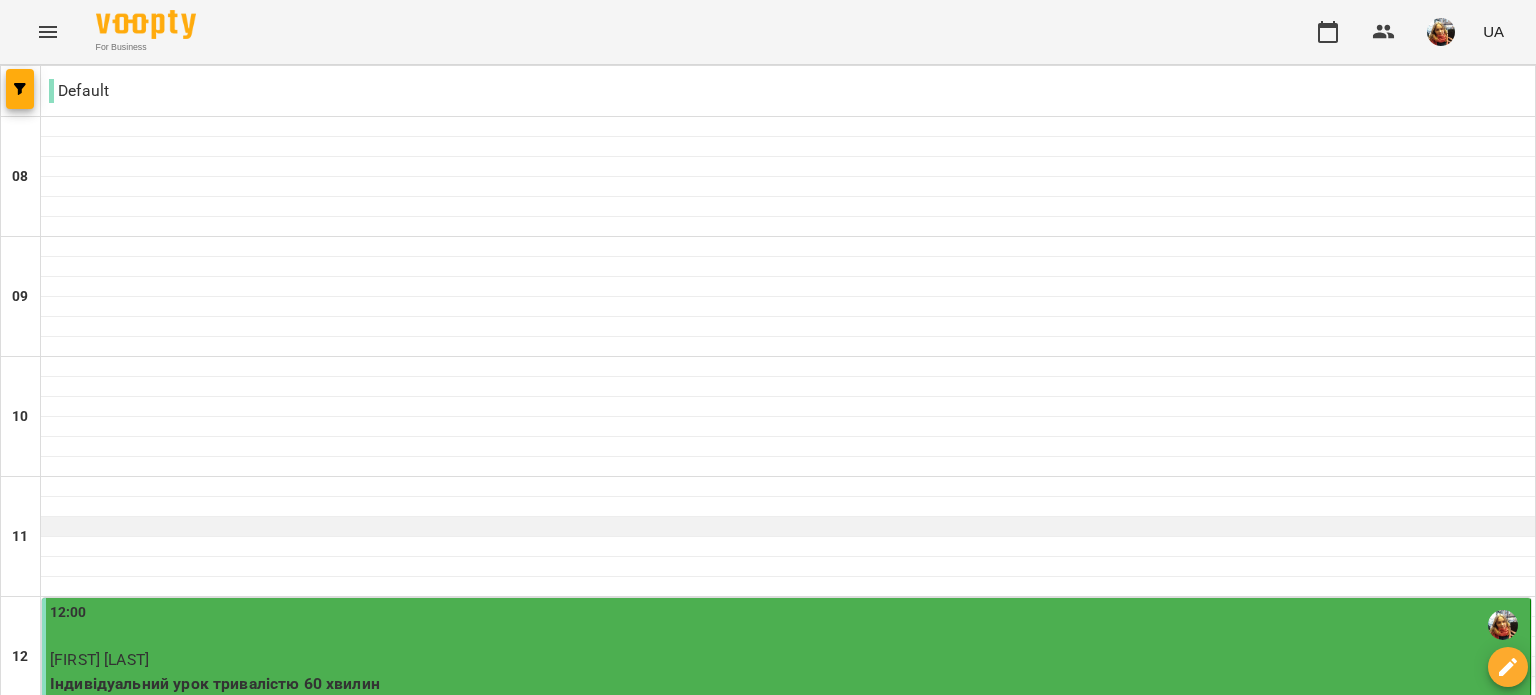 scroll, scrollTop: 676, scrollLeft: 0, axis: vertical 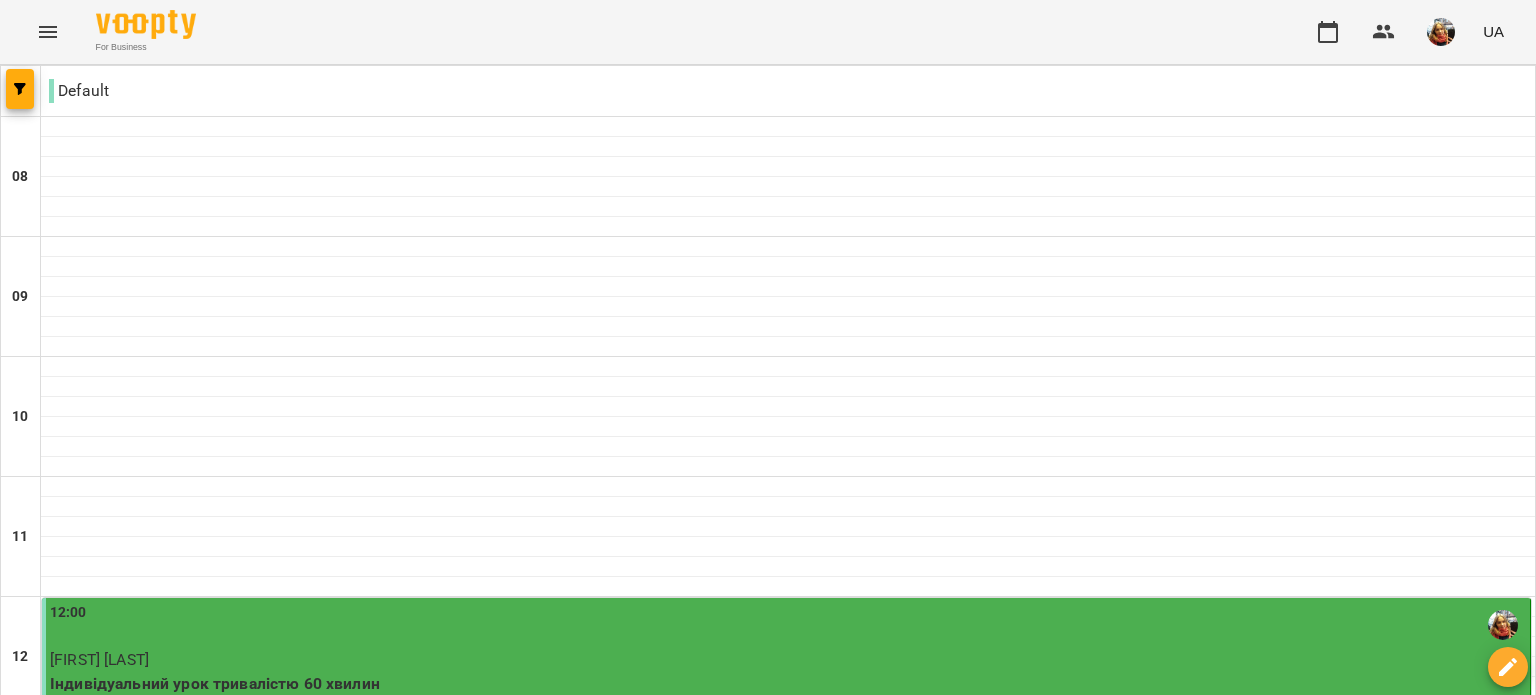 click at bounding box center (21, 91) 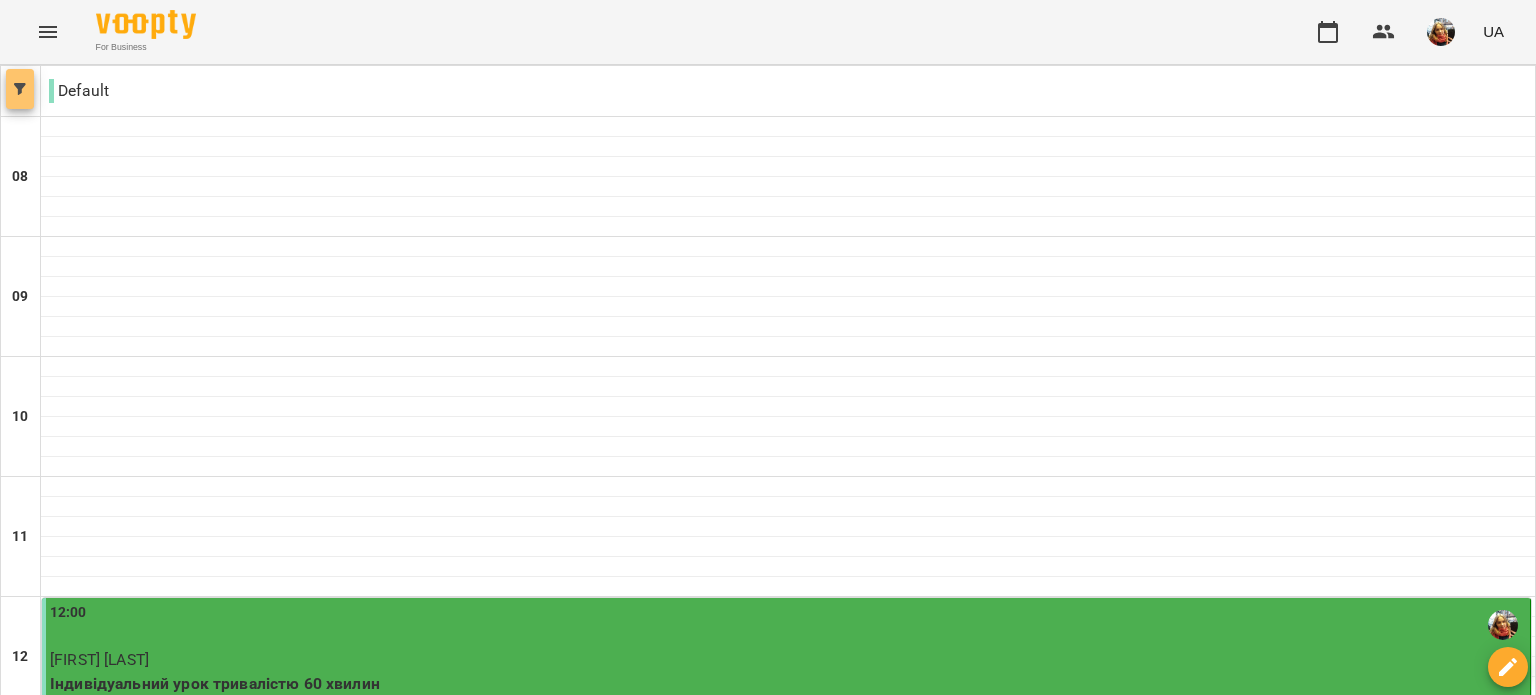 click at bounding box center (20, 89) 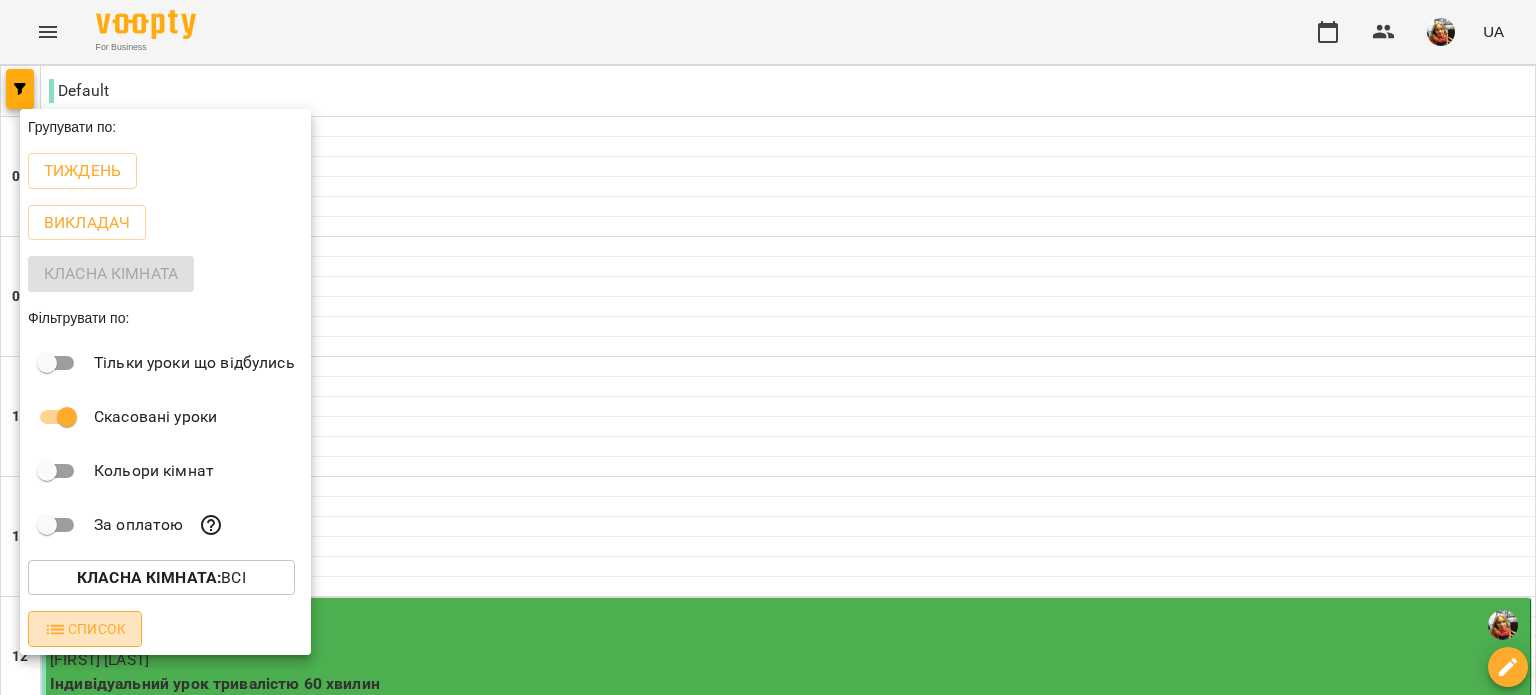 click on "Список" at bounding box center (85, 629) 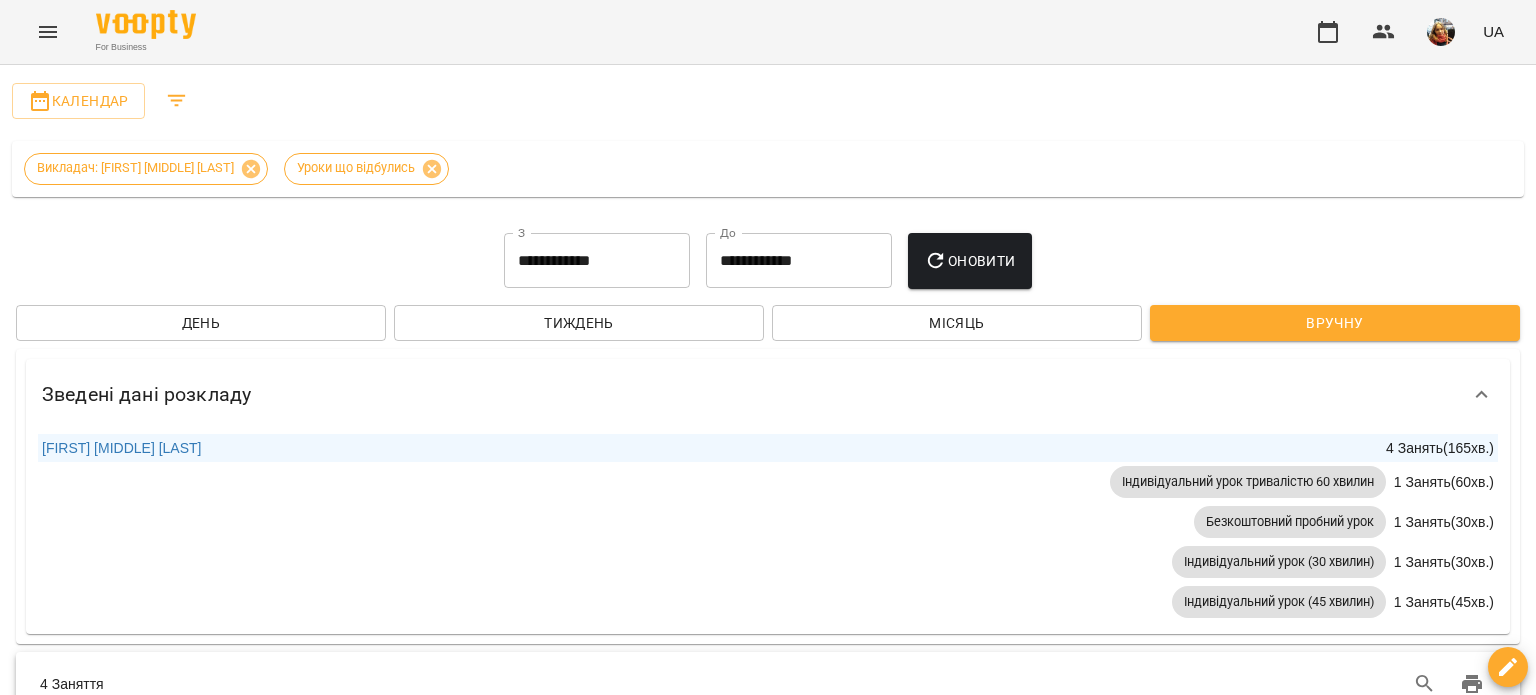 scroll, scrollTop: 474, scrollLeft: 0, axis: vertical 